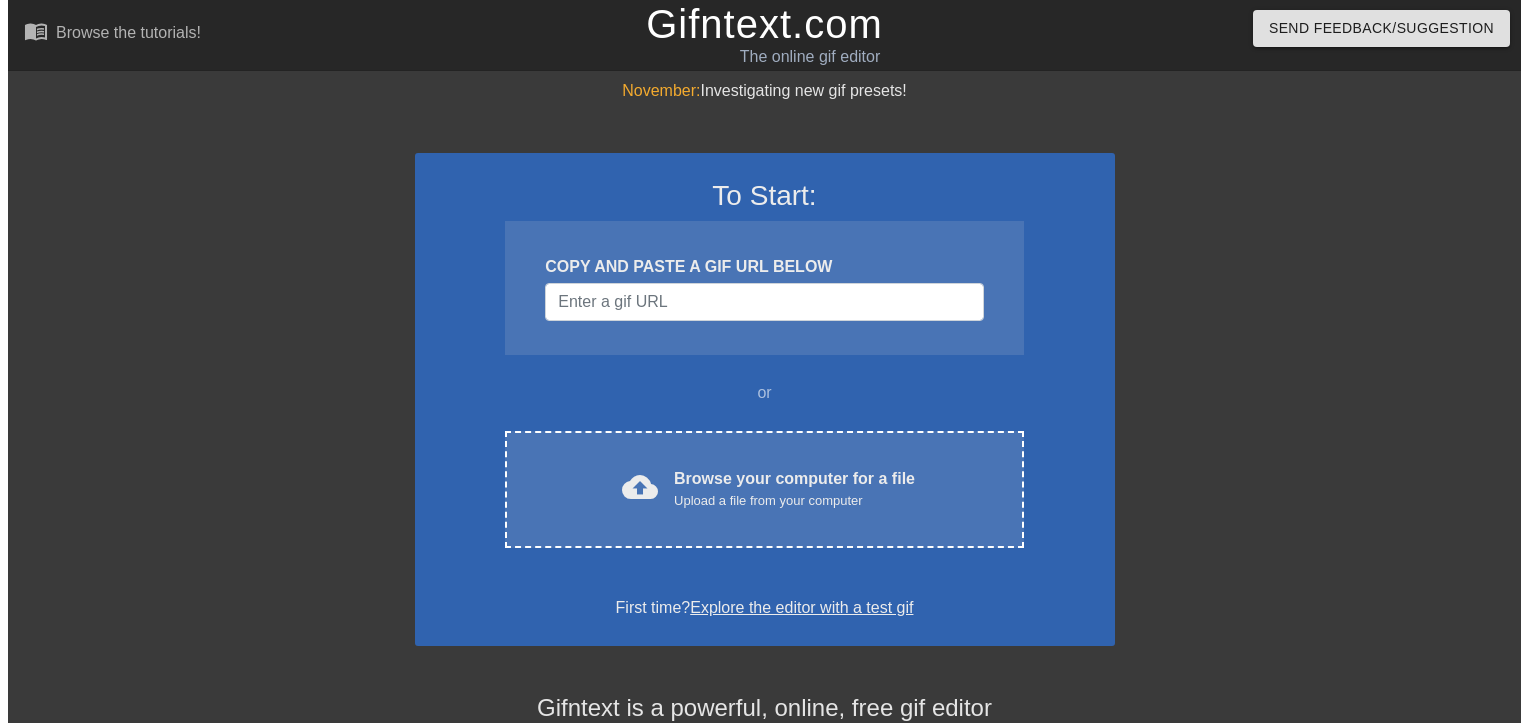 scroll, scrollTop: 0, scrollLeft: 0, axis: both 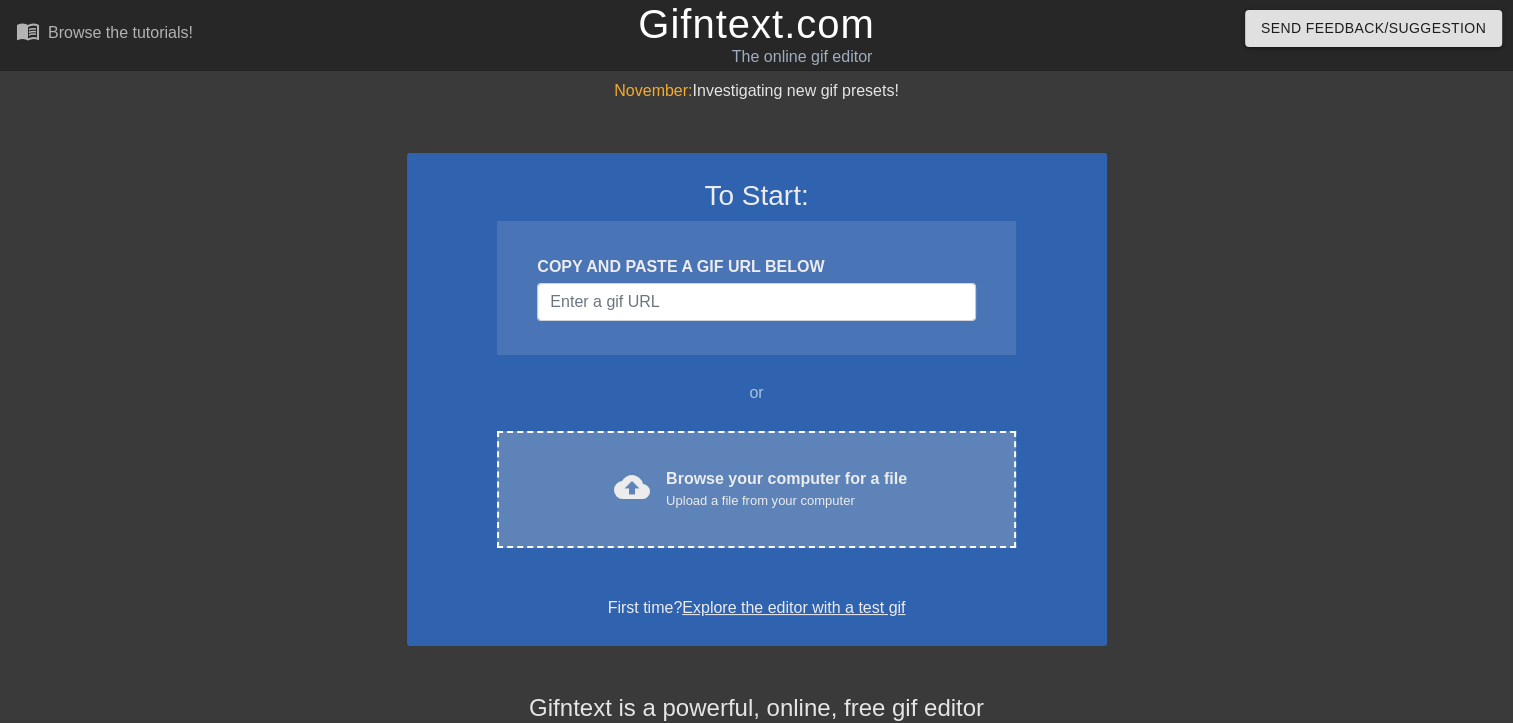 click on "Upload a file from your computer" at bounding box center [786, 501] 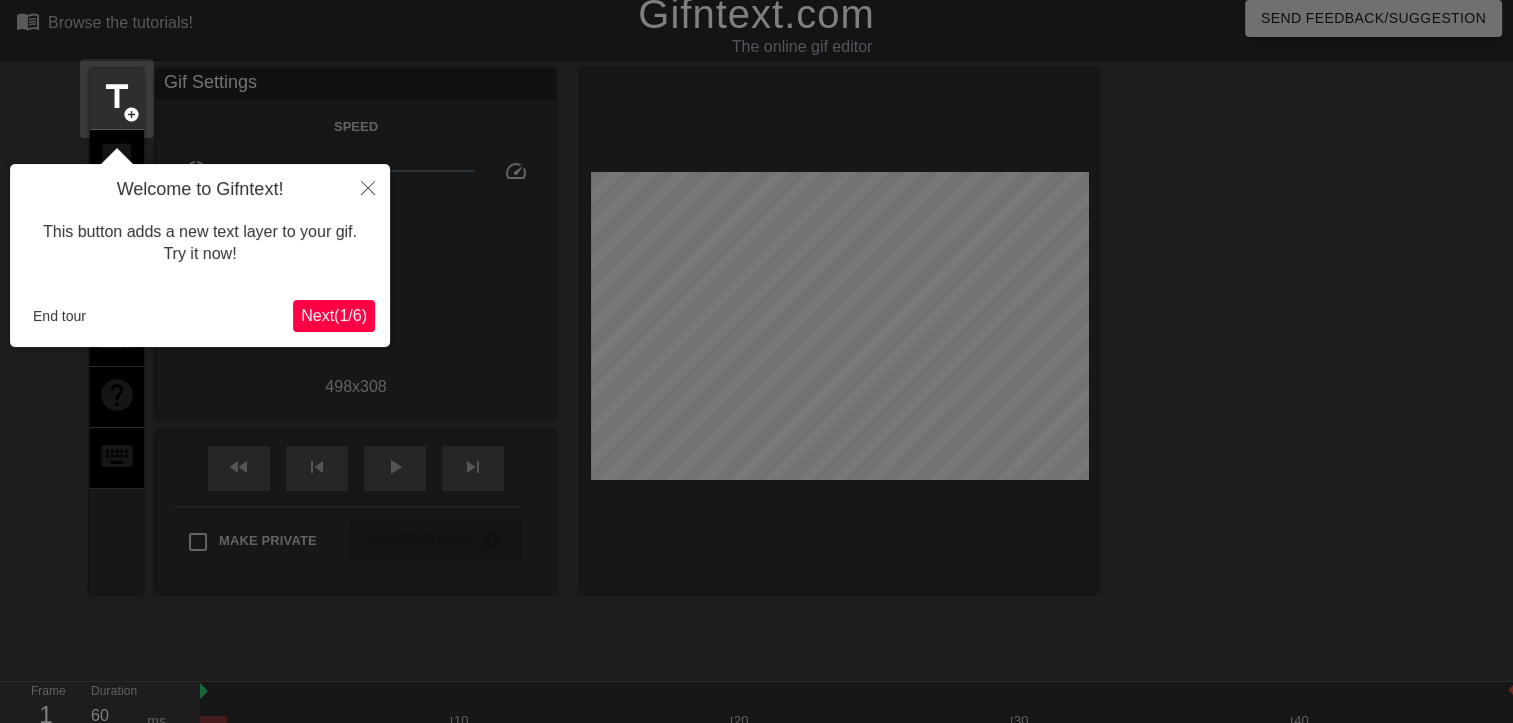 scroll, scrollTop: 48, scrollLeft: 0, axis: vertical 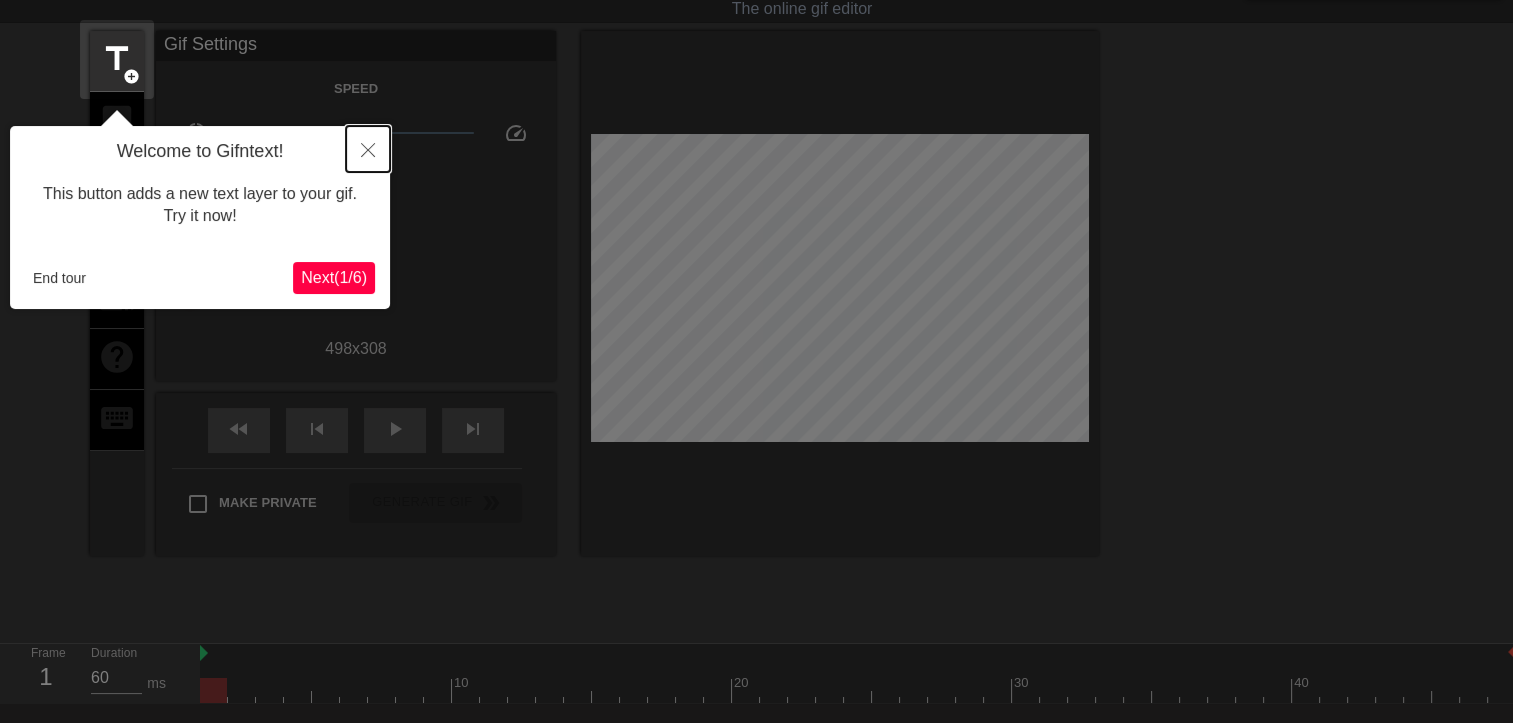 click 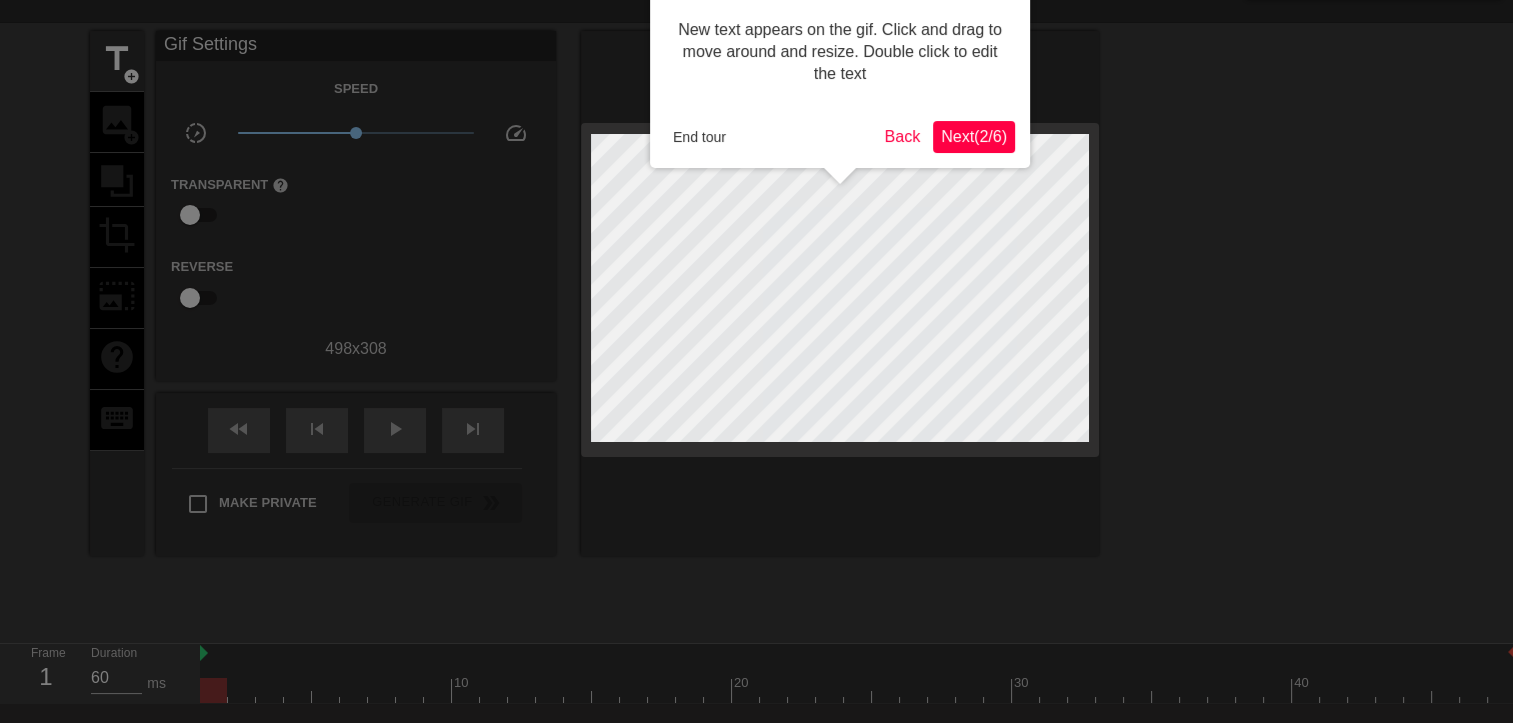 scroll, scrollTop: 0, scrollLeft: 0, axis: both 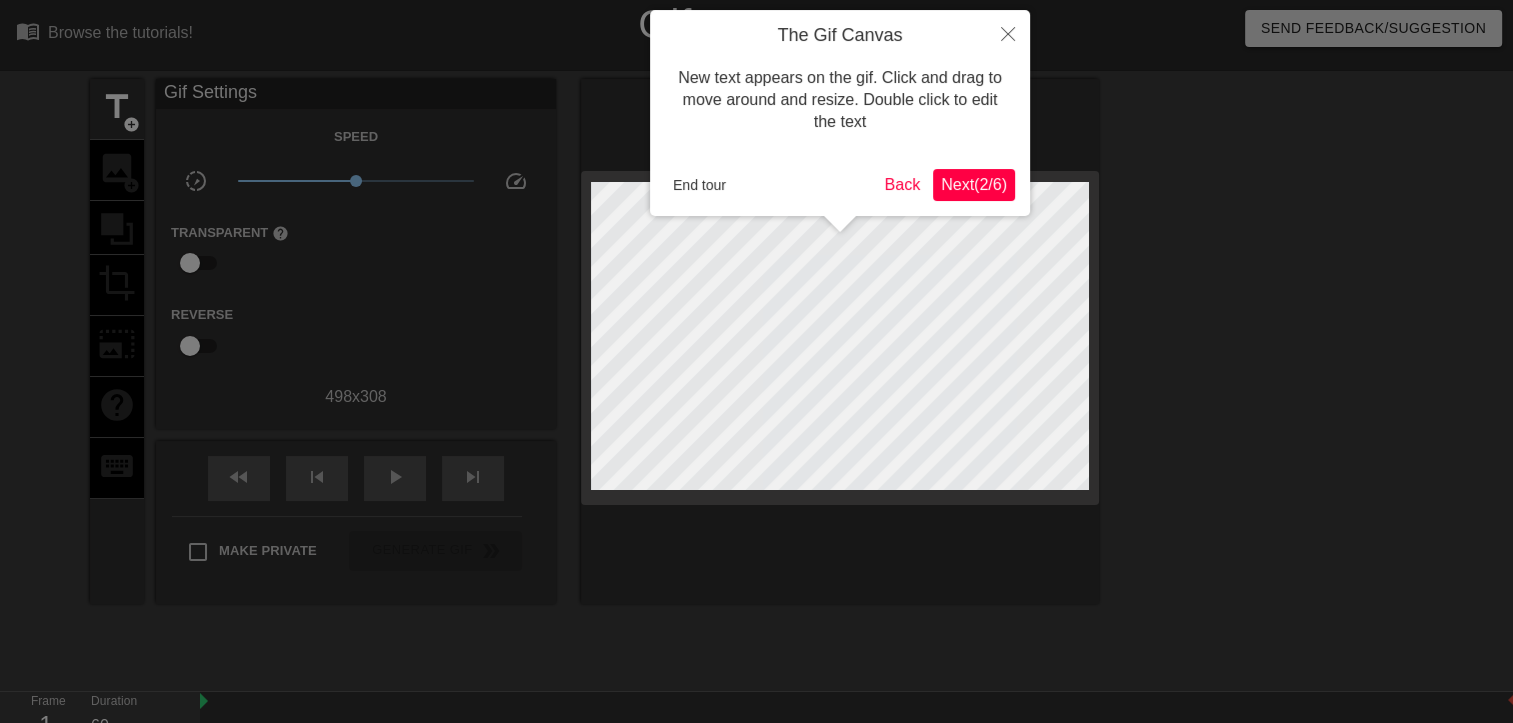 click on "The Gif Canvas New text appears on the gif. Click and drag to move around and resize. Double click to edit the text End tour Back Next  ( 2 / 6 )" at bounding box center (840, 113) 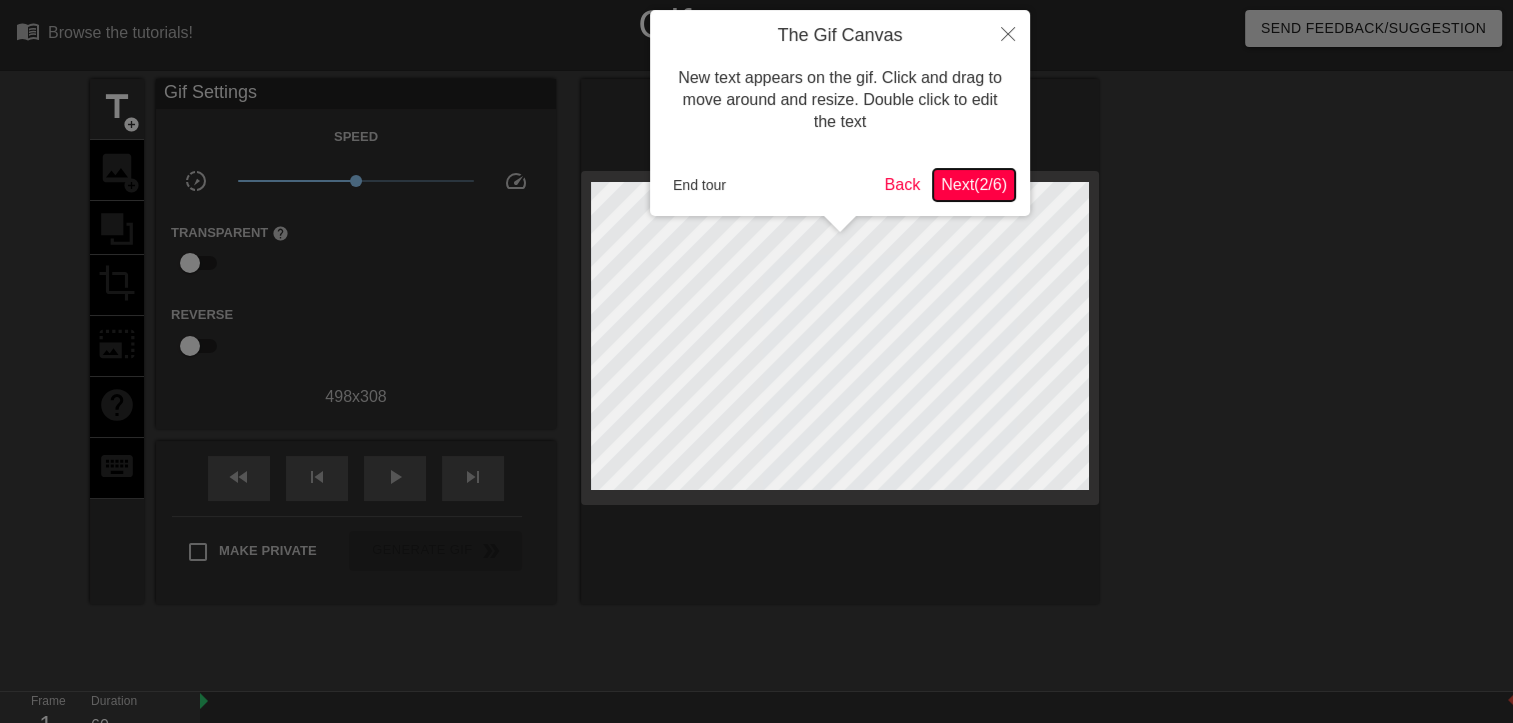 click on "Next  ( 2 / 6 )" at bounding box center [974, 185] 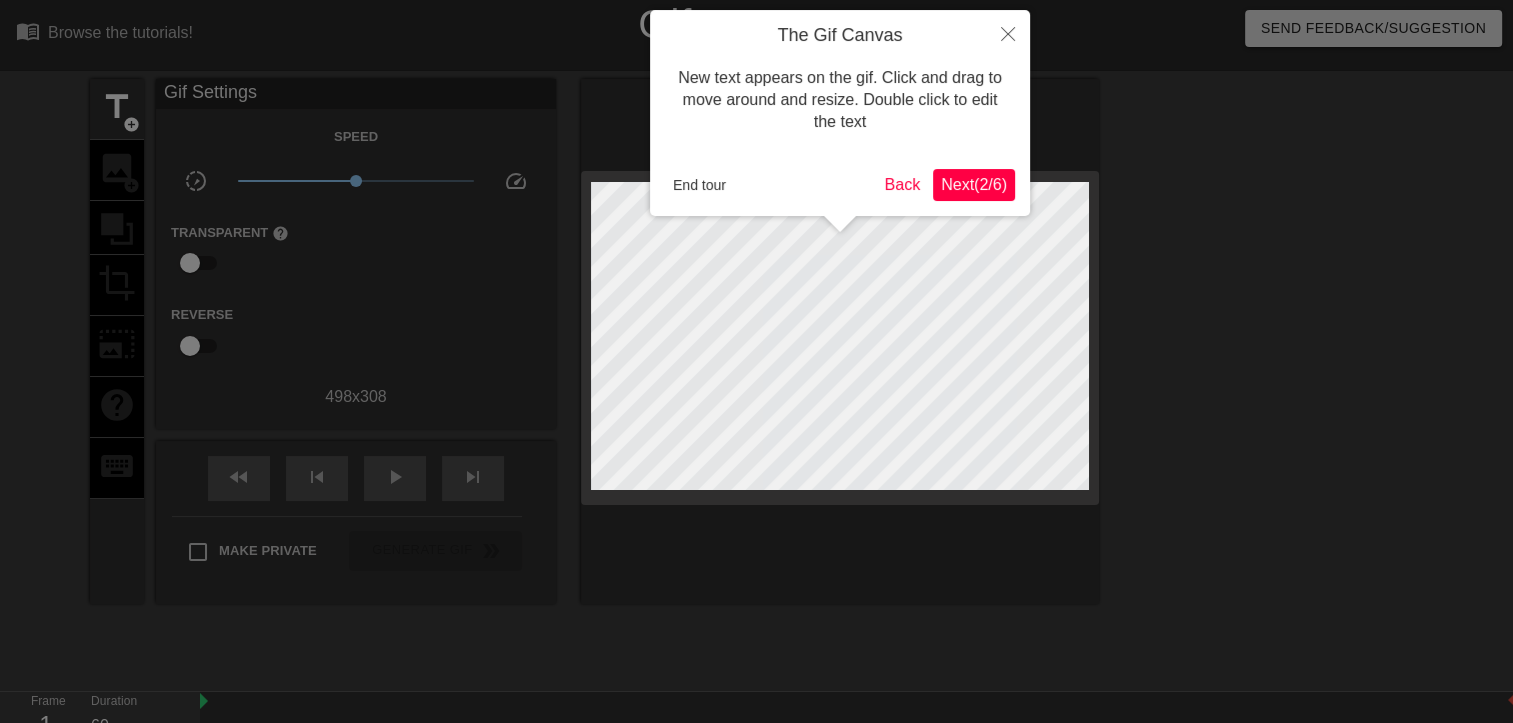 scroll, scrollTop: 48, scrollLeft: 0, axis: vertical 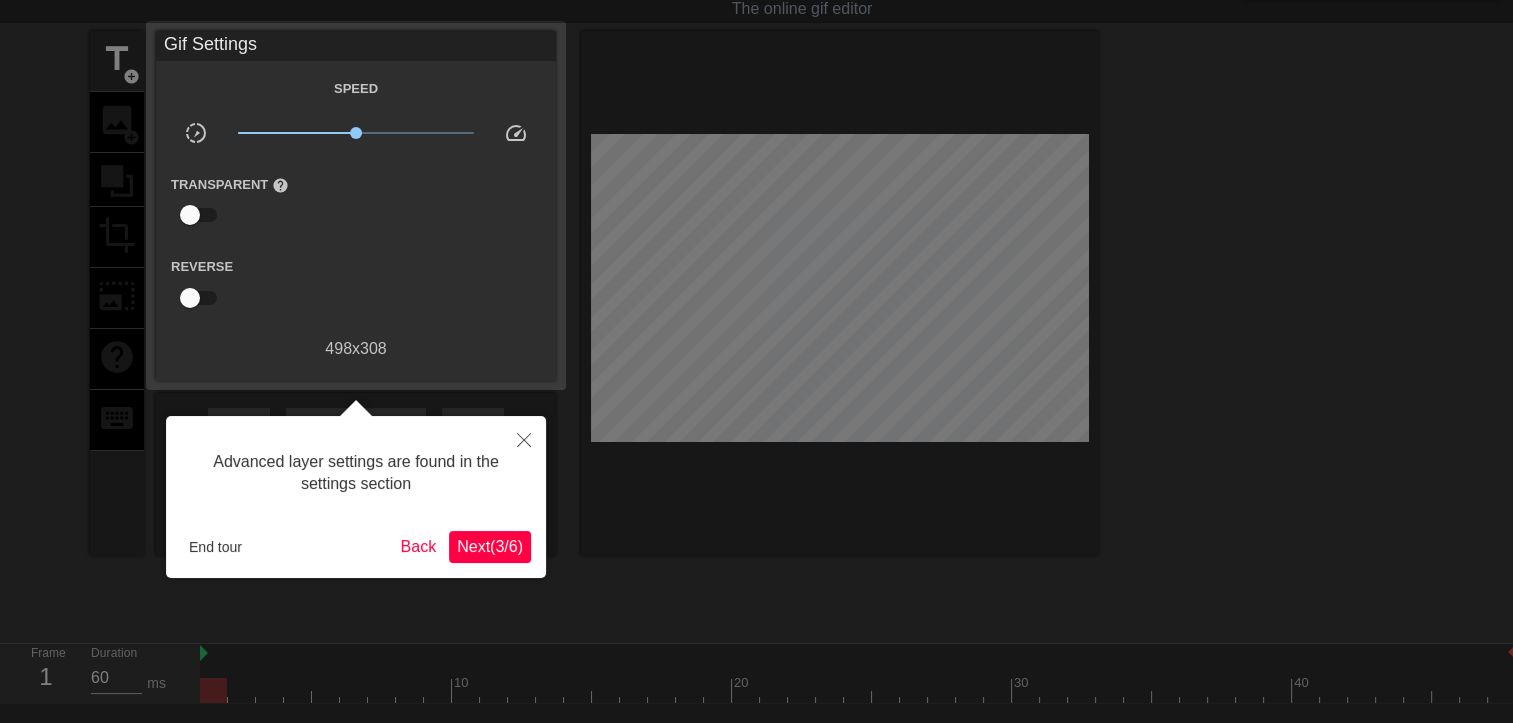click on "Next  ( 3 / 6 )" at bounding box center [490, 546] 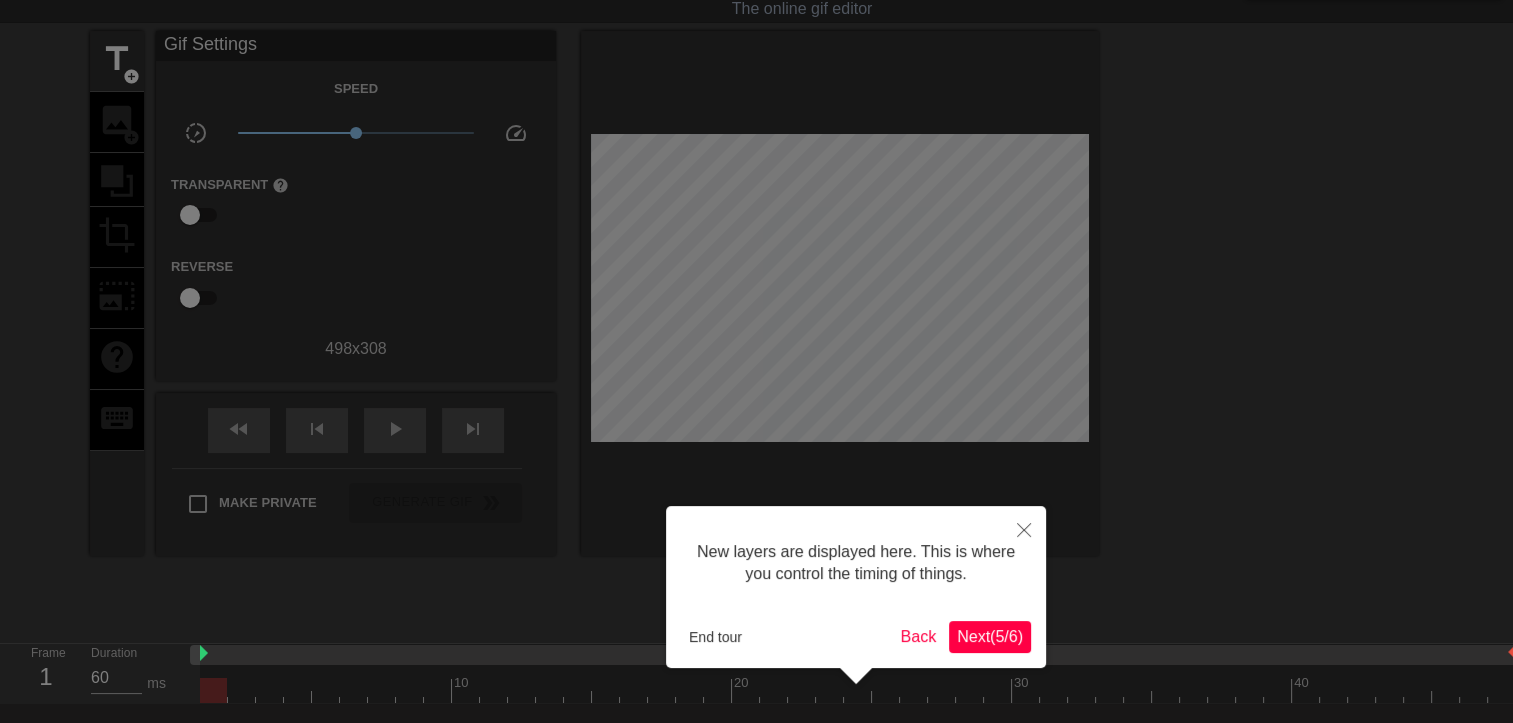 scroll, scrollTop: 16, scrollLeft: 0, axis: vertical 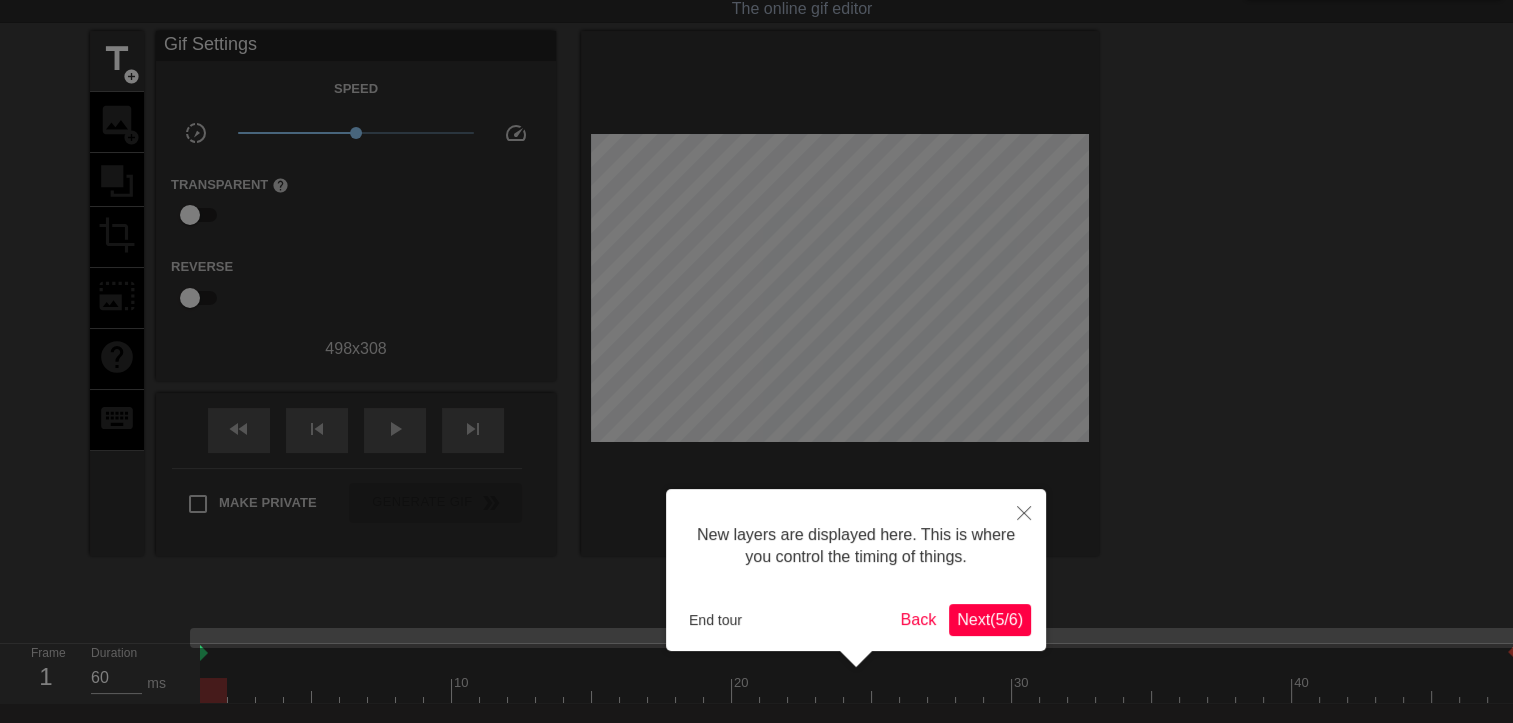 click on "Next  ( 5 / 6 )" at bounding box center (990, 619) 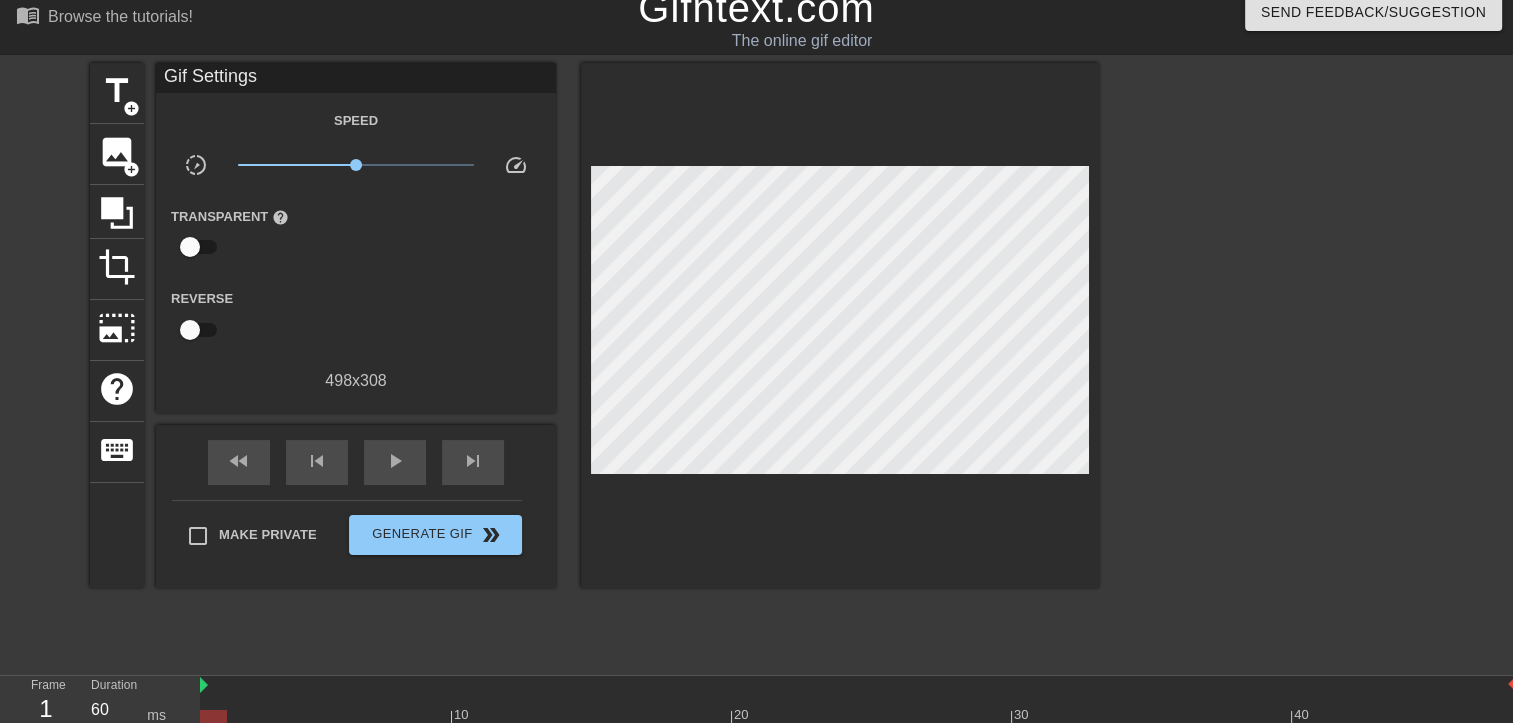 scroll, scrollTop: 0, scrollLeft: 0, axis: both 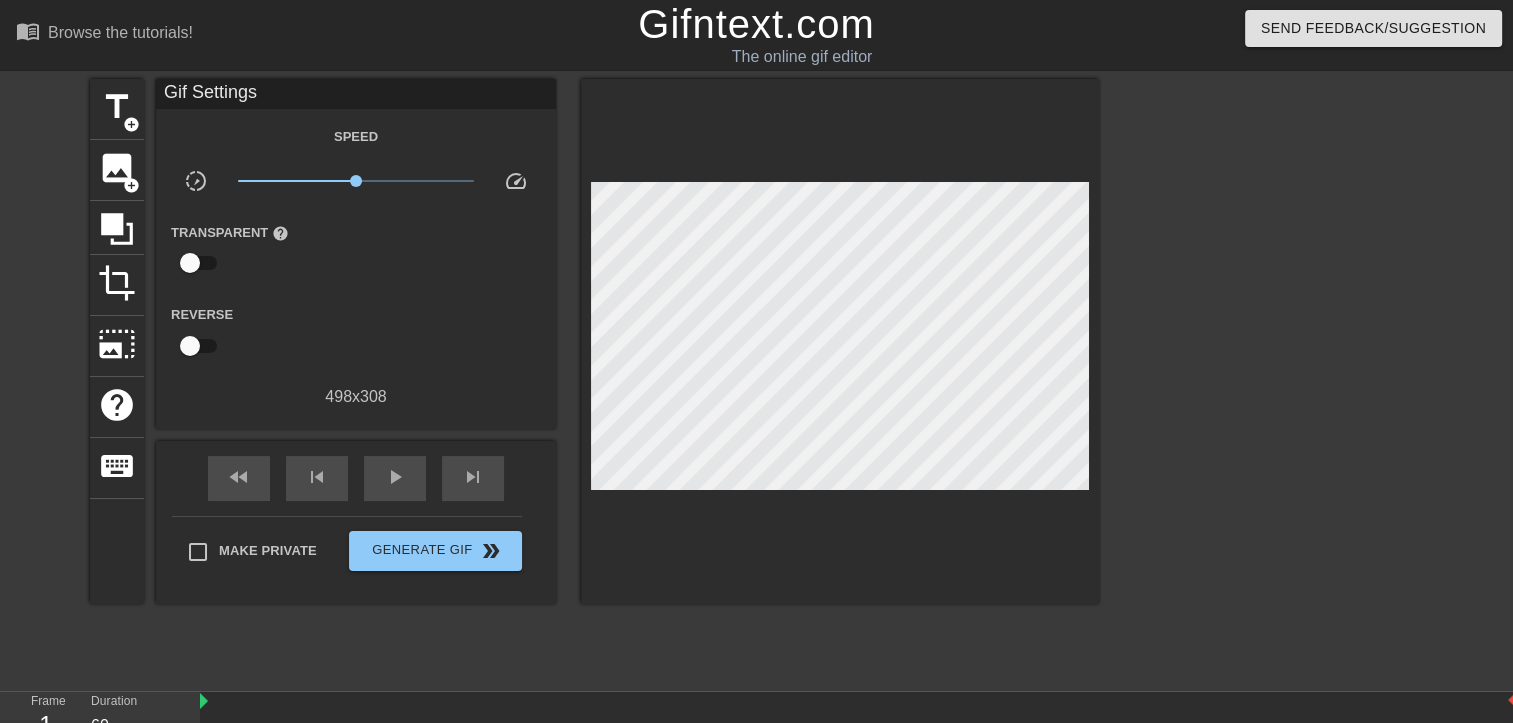 click at bounding box center [840, 341] 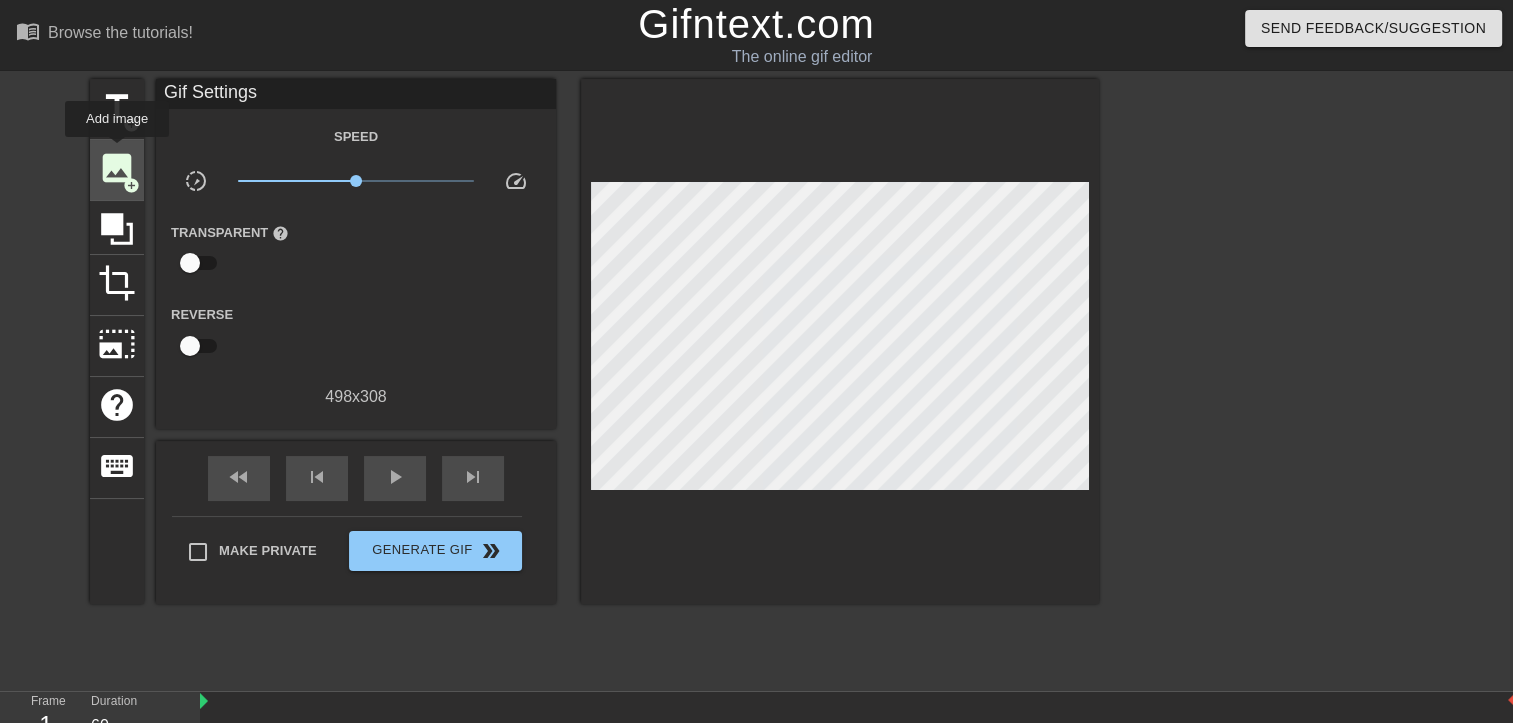 click on "image" at bounding box center [117, 168] 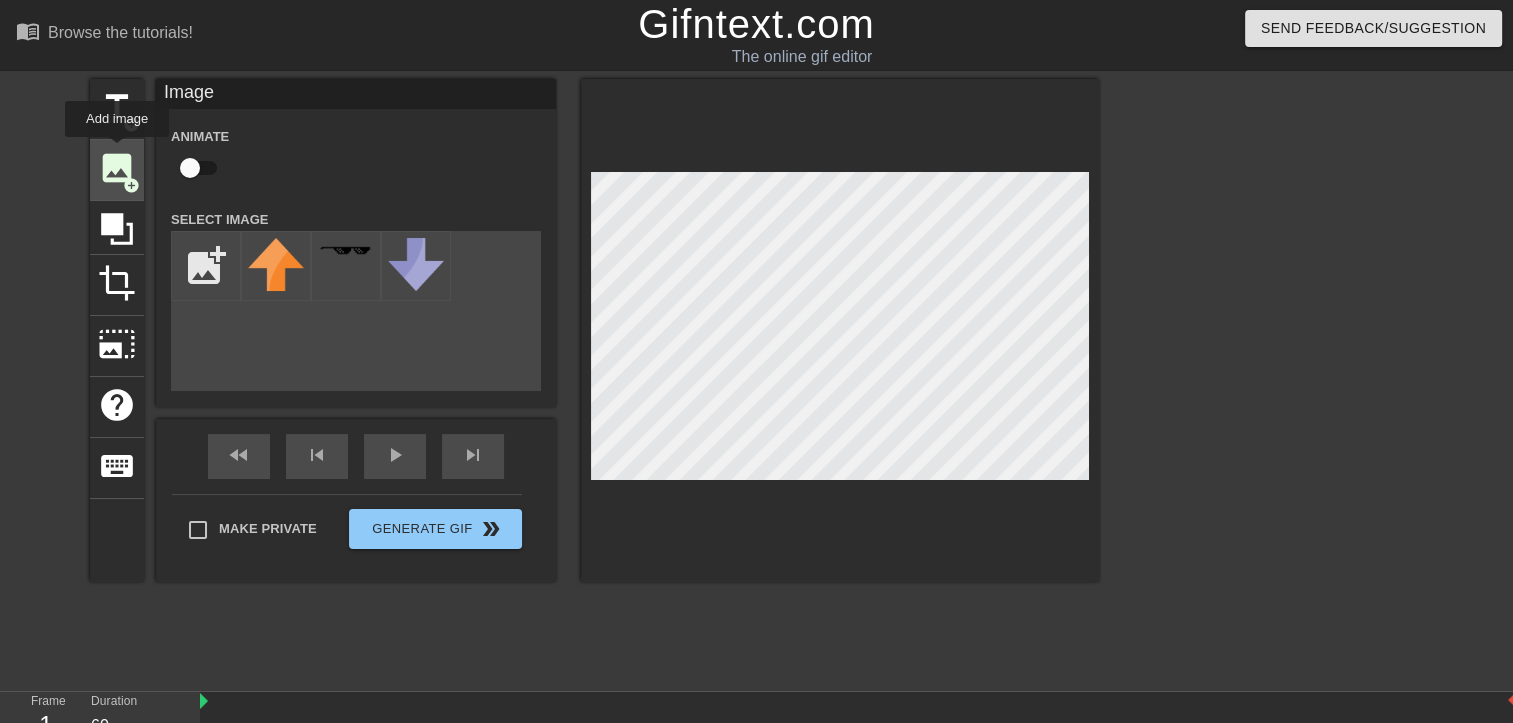 scroll, scrollTop: 0, scrollLeft: 0, axis: both 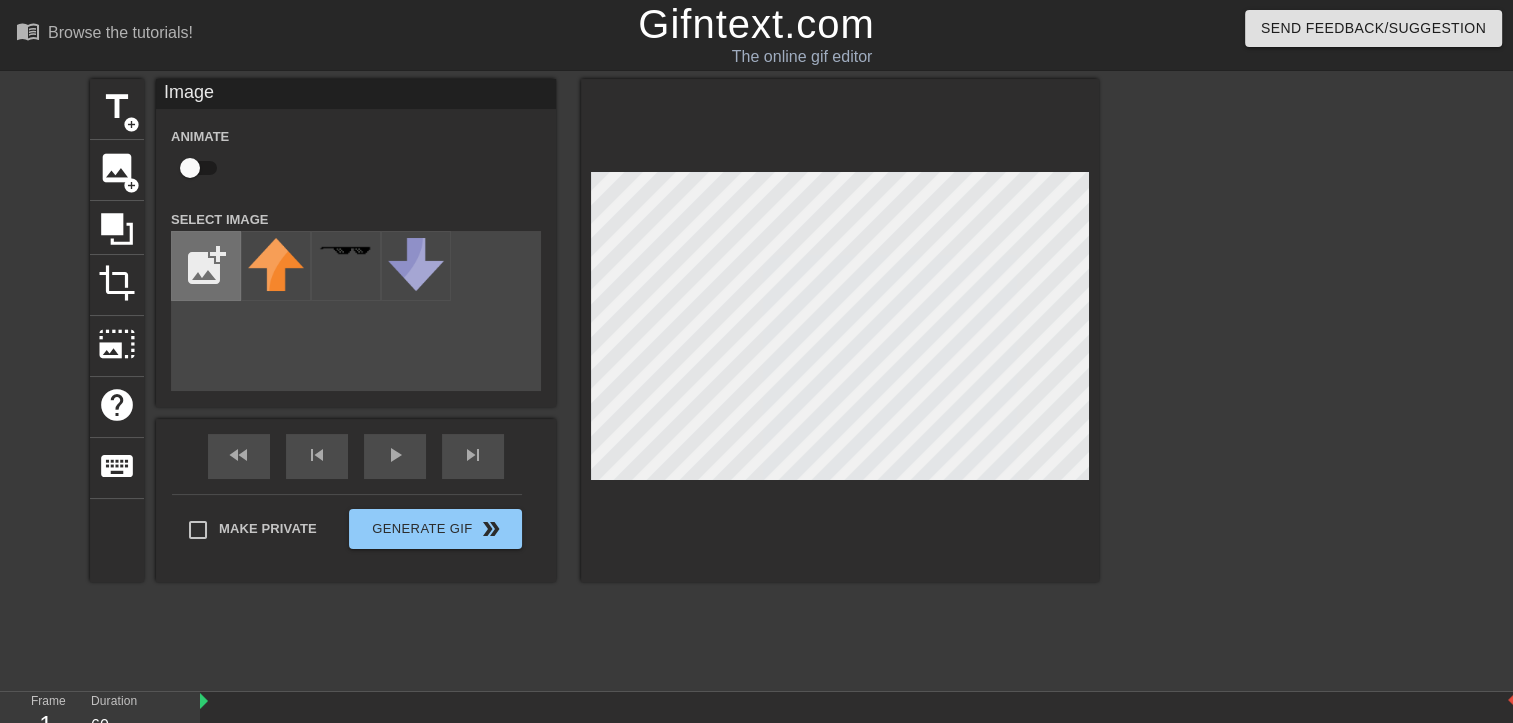 click at bounding box center (206, 266) 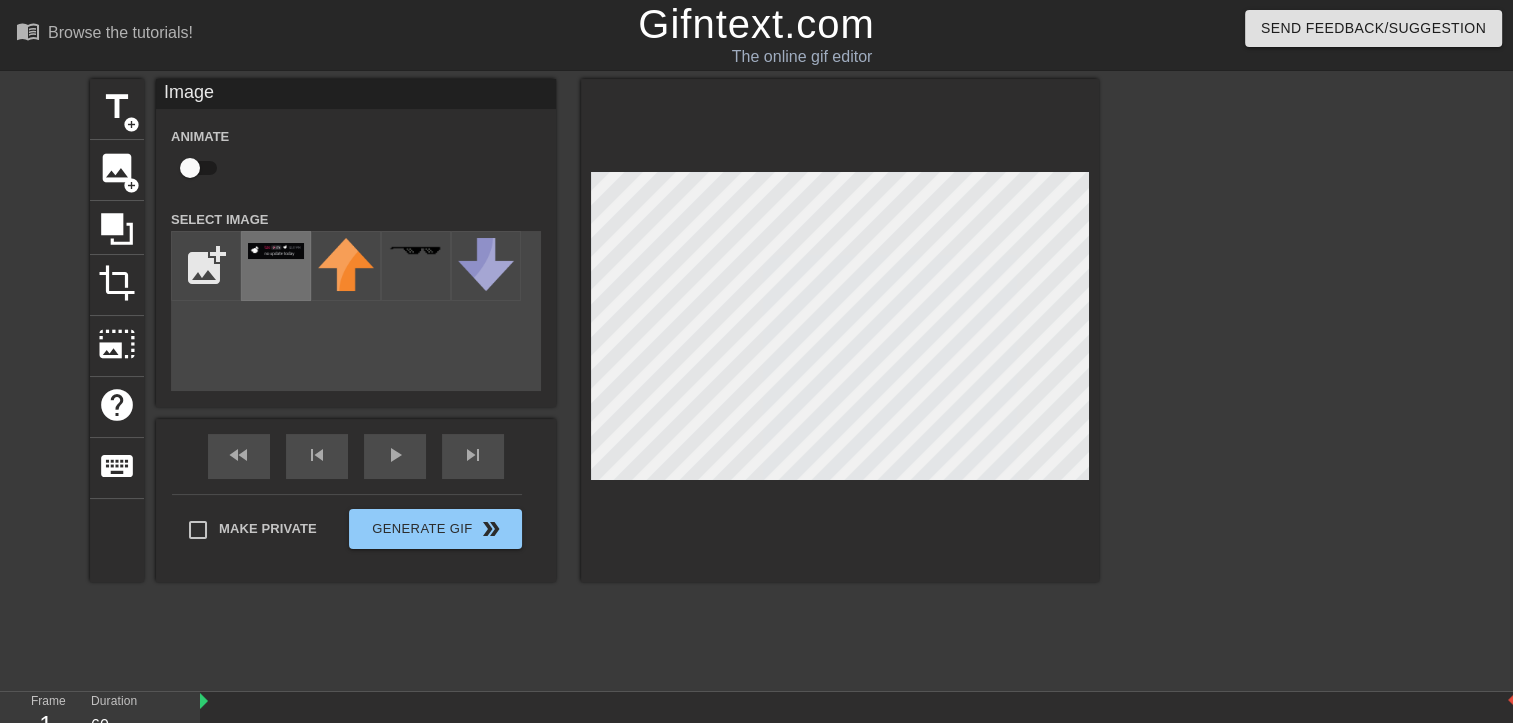 click at bounding box center (276, 266) 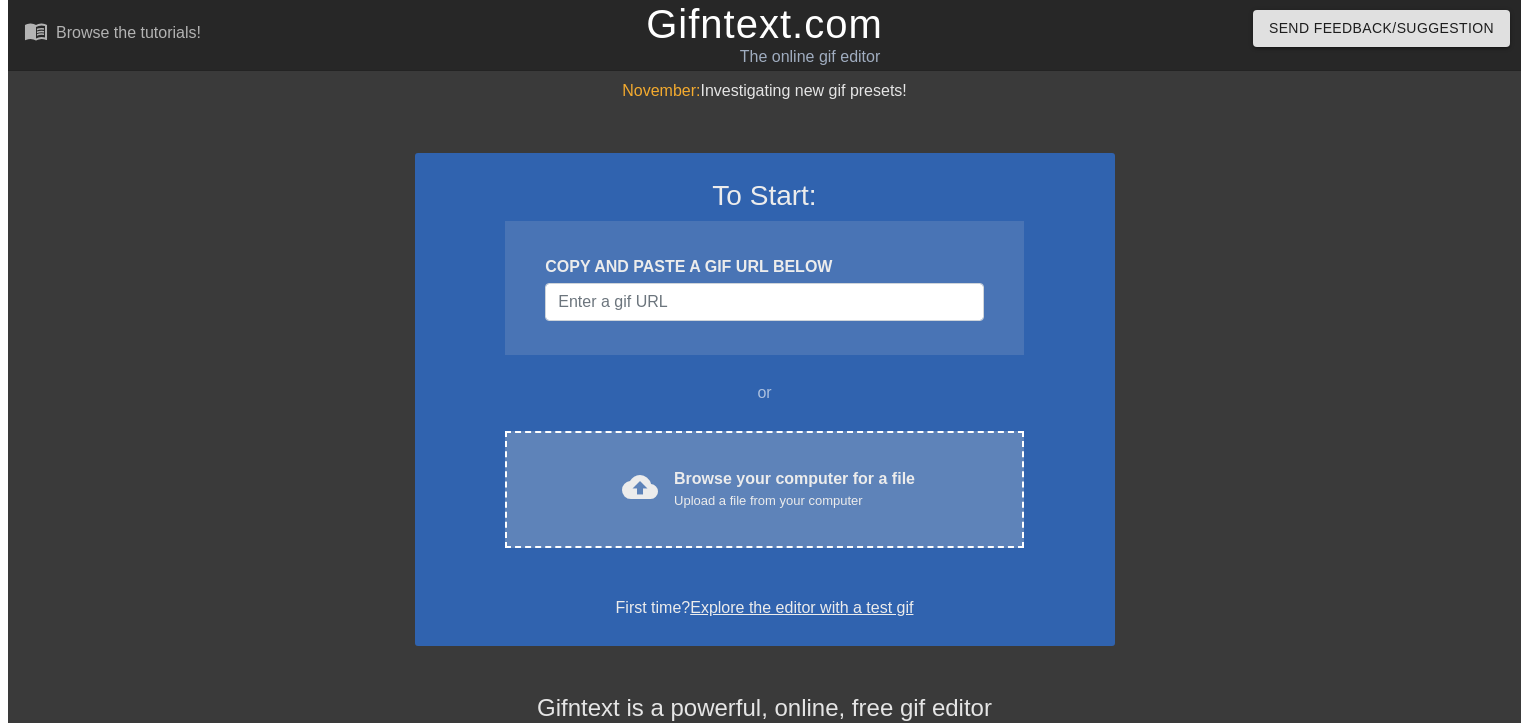 scroll, scrollTop: 0, scrollLeft: 0, axis: both 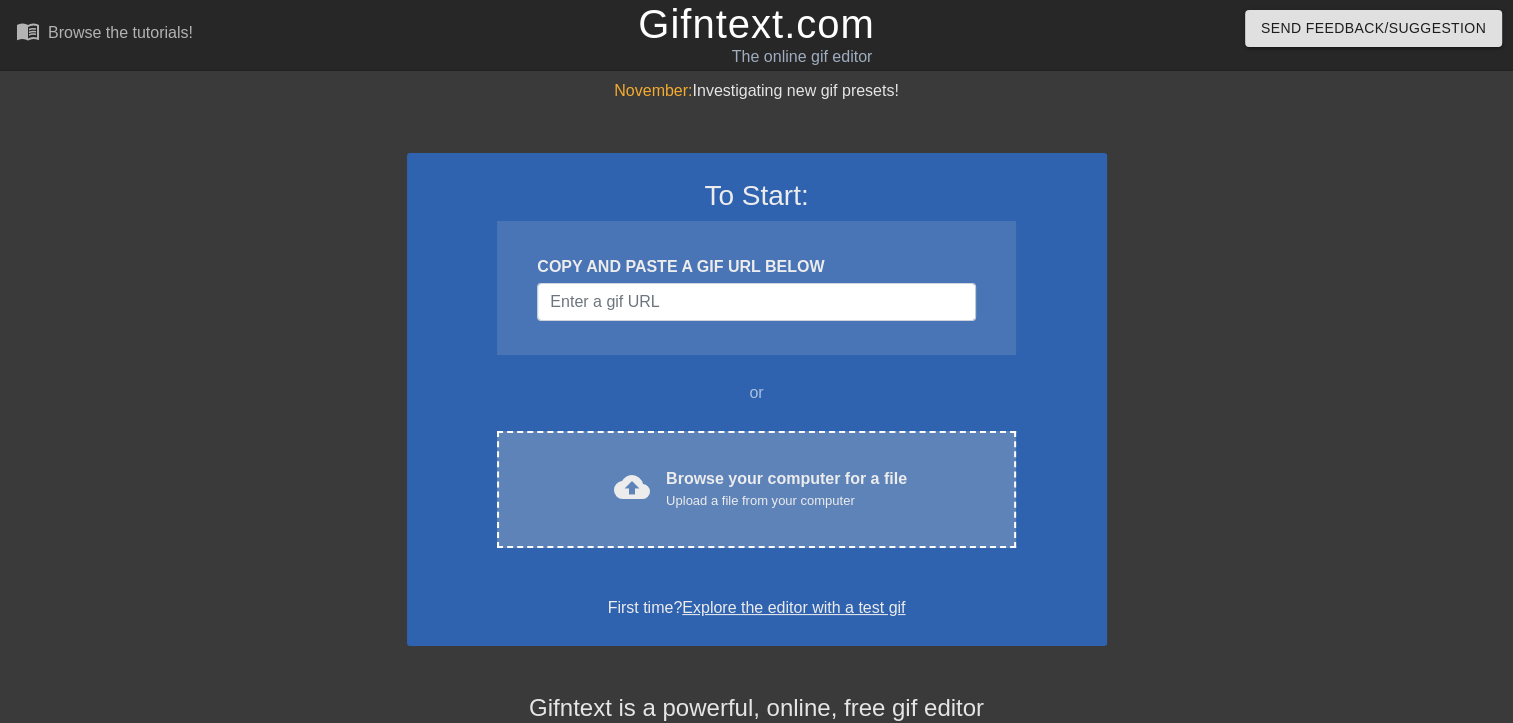 click on "cloud_upload Browse your computer for a file Upload a file from your computer Choose files" at bounding box center [756, 489] 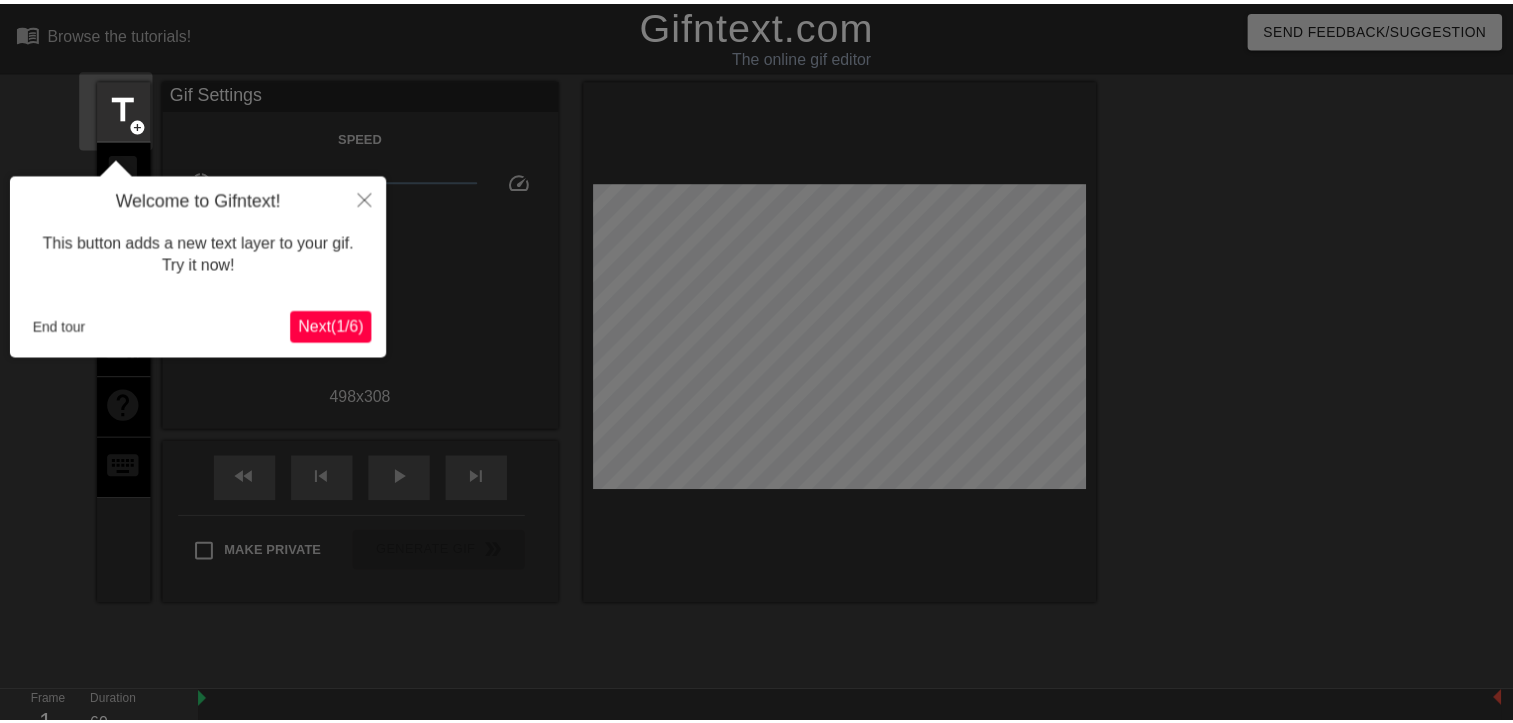 scroll, scrollTop: 48, scrollLeft: 0, axis: vertical 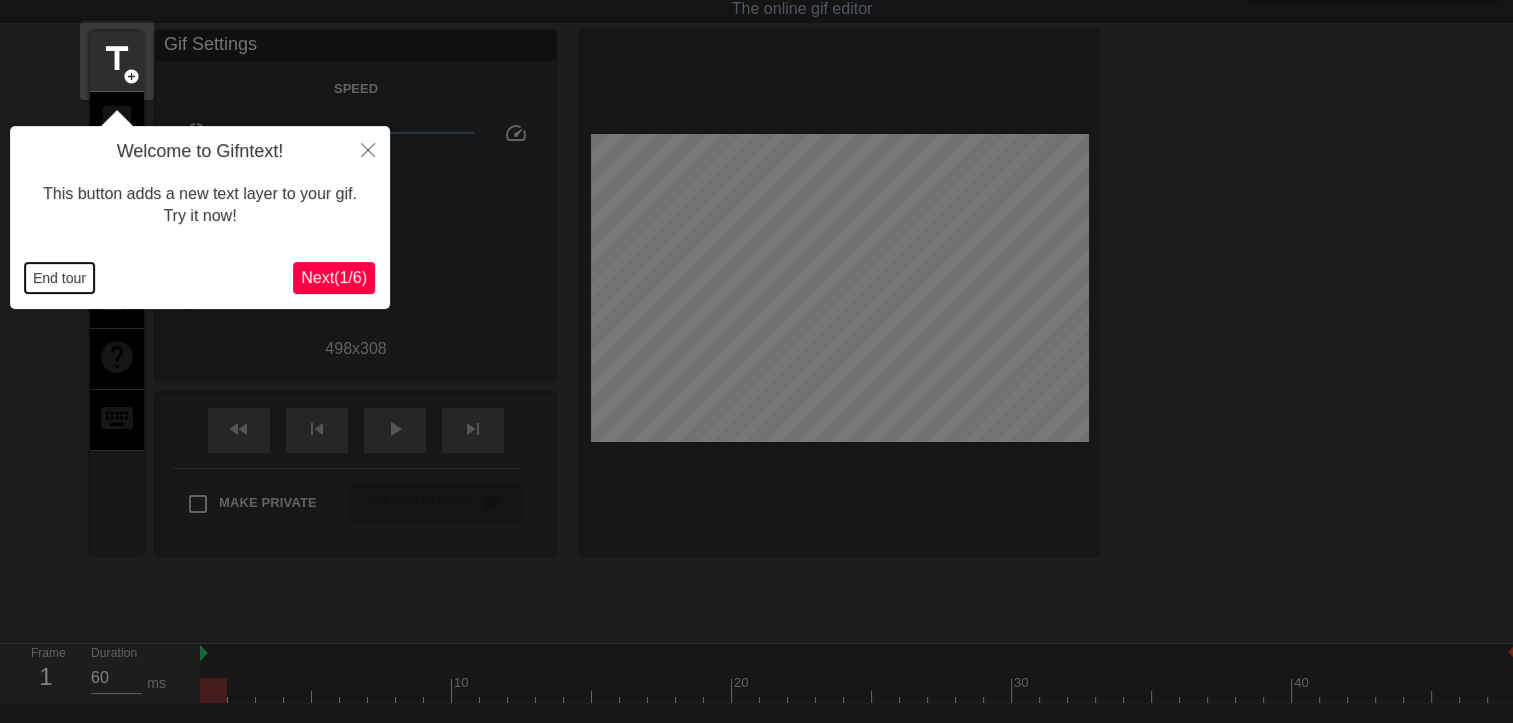click on "End tour" at bounding box center [59, 278] 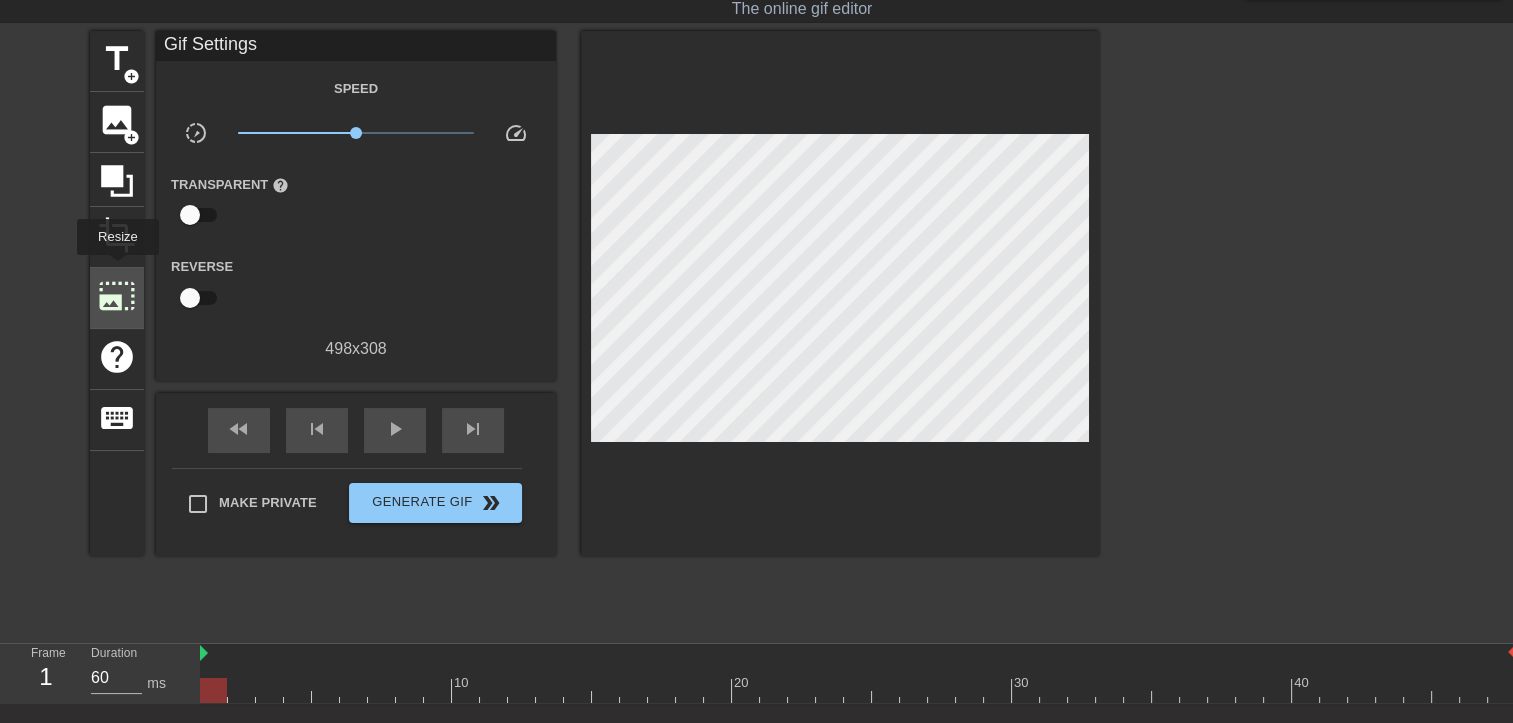 click on "photo_size_select_large" at bounding box center [117, 298] 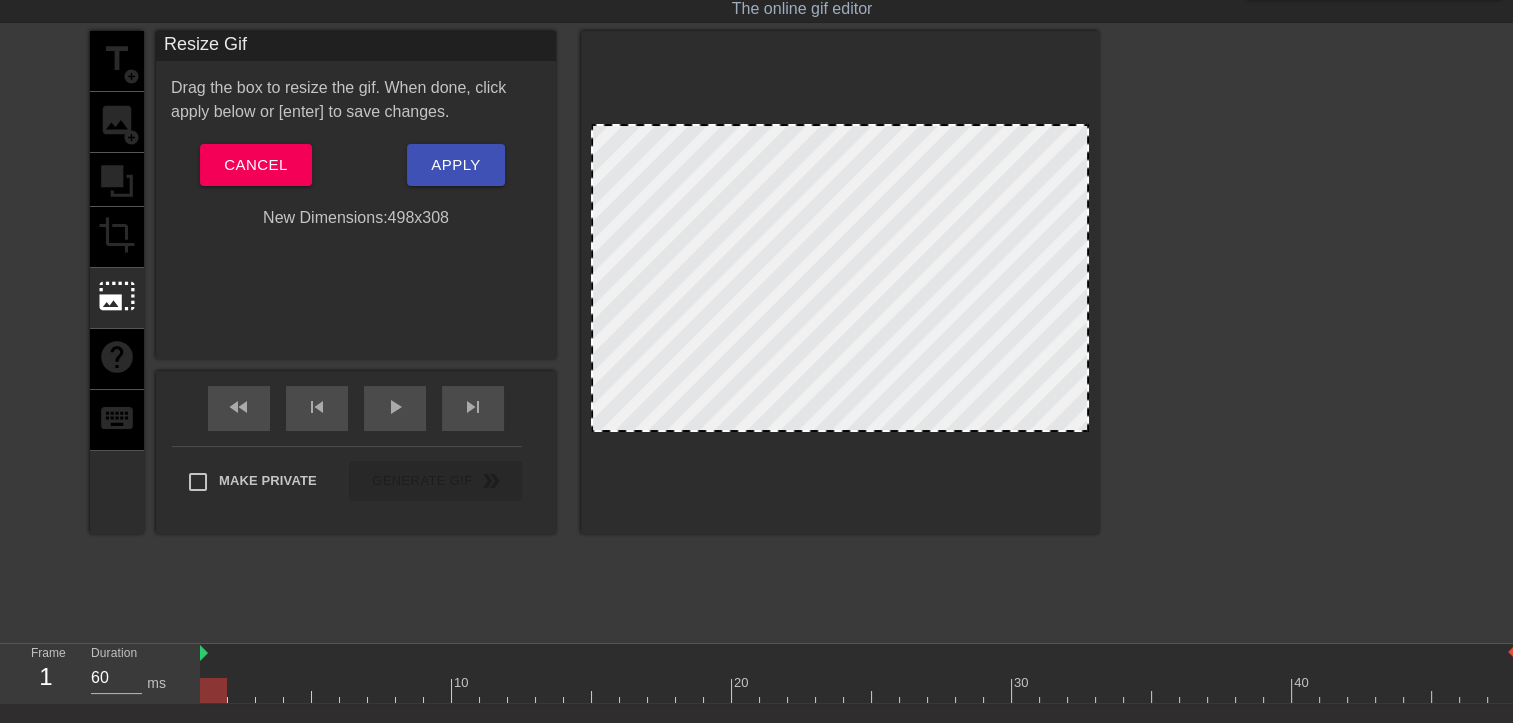 drag, startPoint x: 847, startPoint y: 122, endPoint x: 846, endPoint y: 71, distance: 51.009804 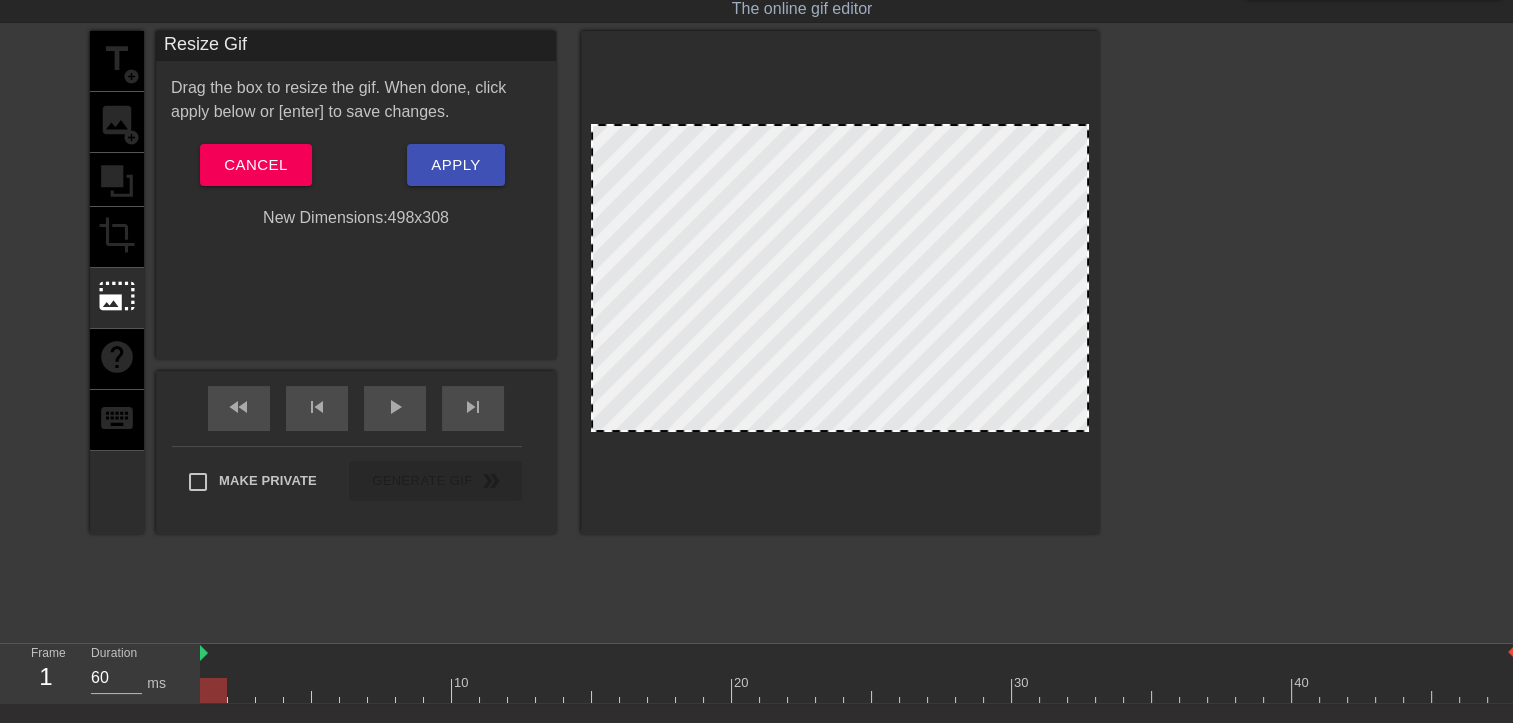 click at bounding box center [840, 282] 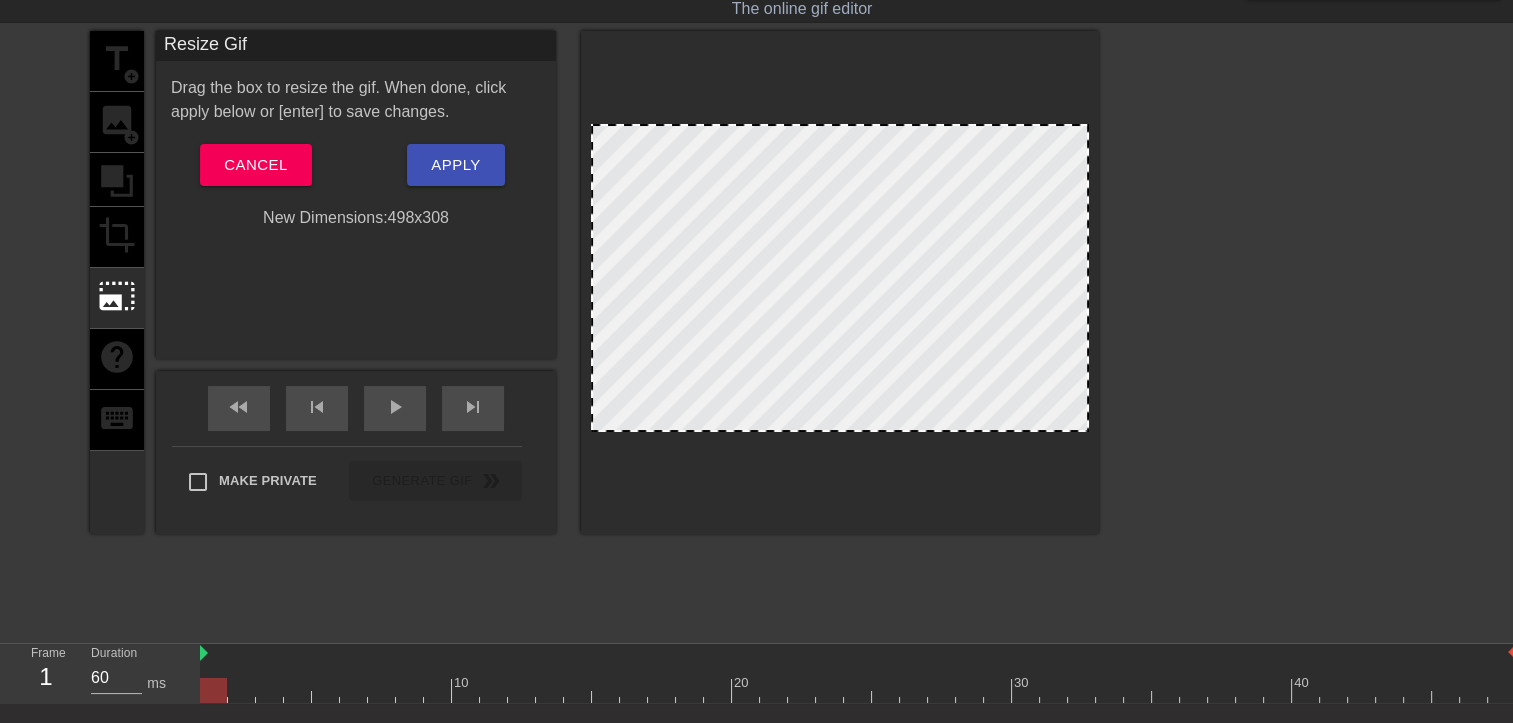 drag, startPoint x: 849, startPoint y: 133, endPoint x: 847, endPoint y: 80, distance: 53.037724 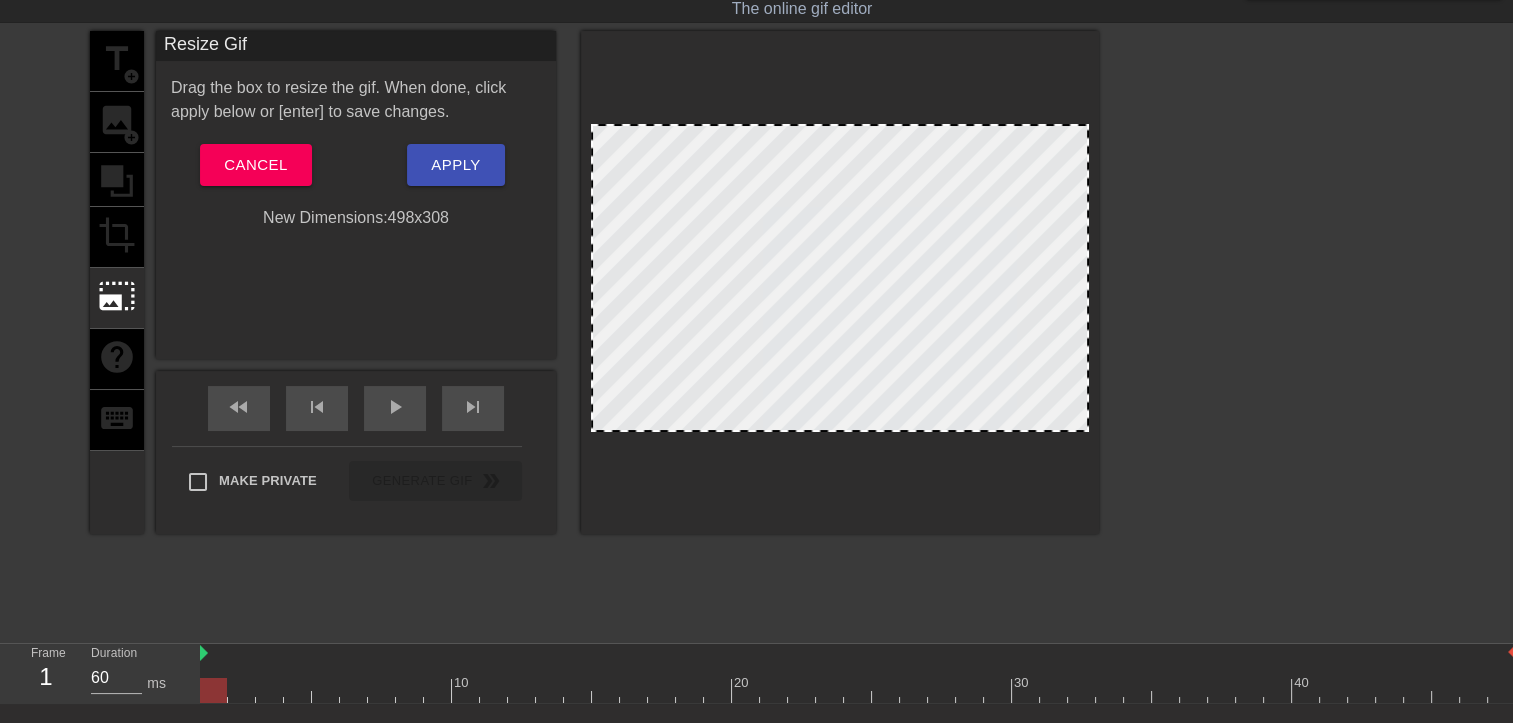 click at bounding box center (840, 282) 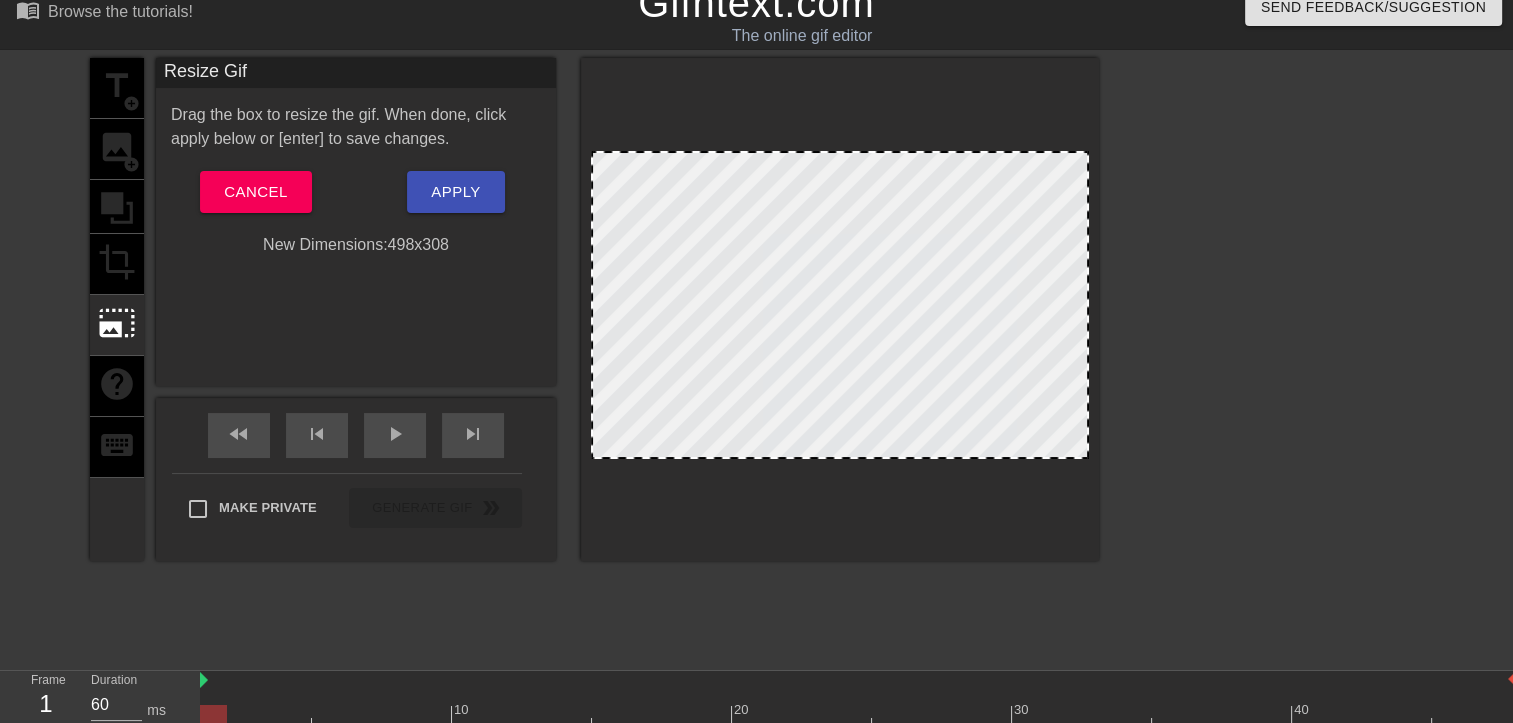 scroll, scrollTop: 0, scrollLeft: 0, axis: both 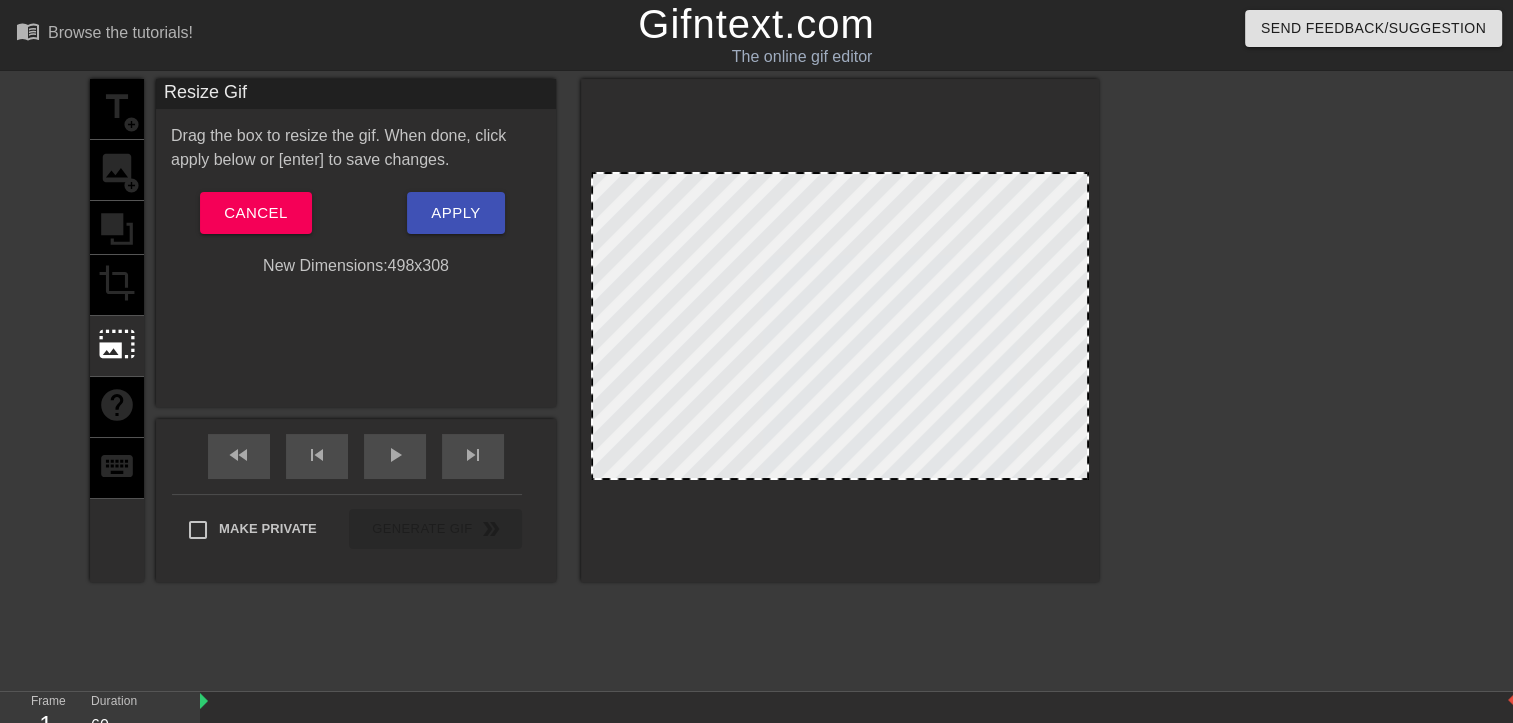 drag, startPoint x: 846, startPoint y: 170, endPoint x: 841, endPoint y: 206, distance: 36.345562 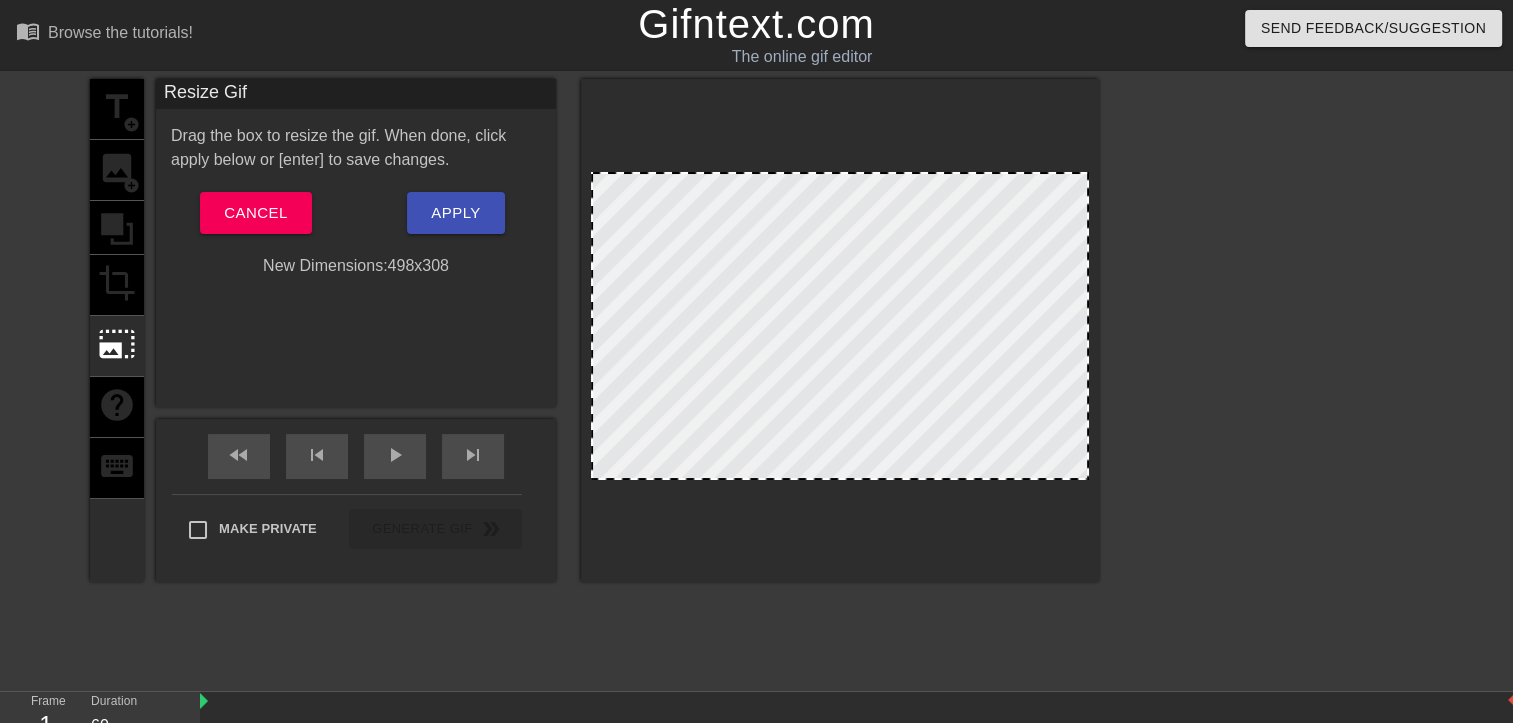 click at bounding box center [840, 326] 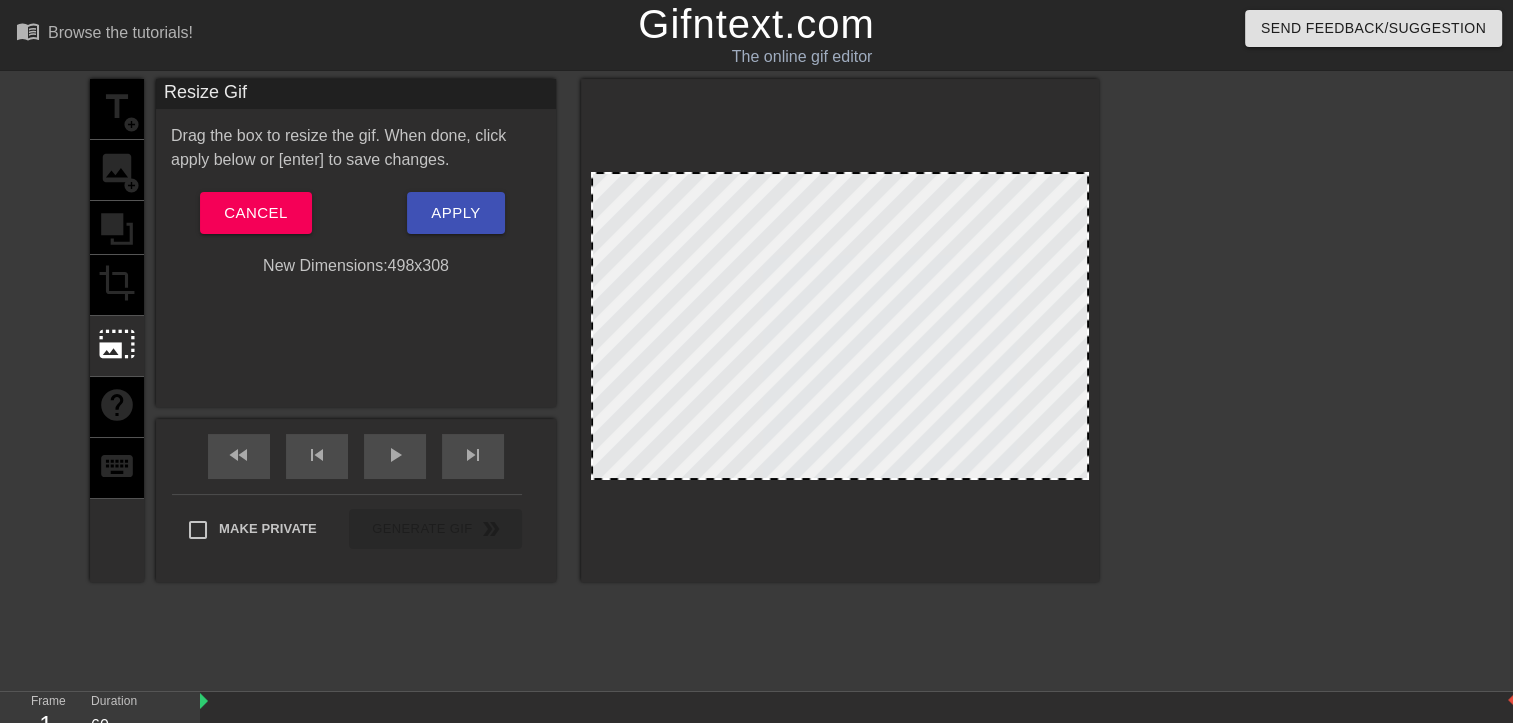 drag, startPoint x: 1088, startPoint y: 171, endPoint x: 1089, endPoint y: 153, distance: 18.027756 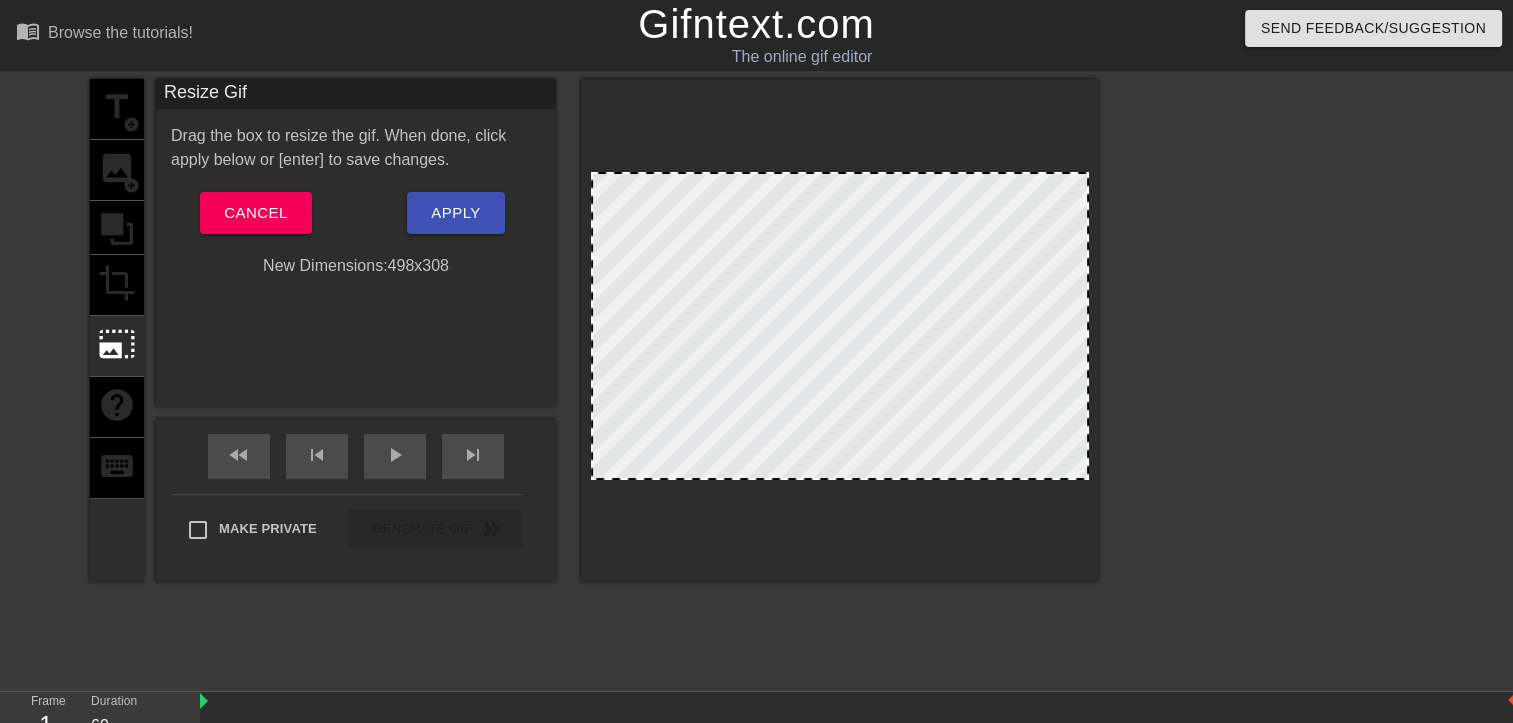 click at bounding box center [840, 330] 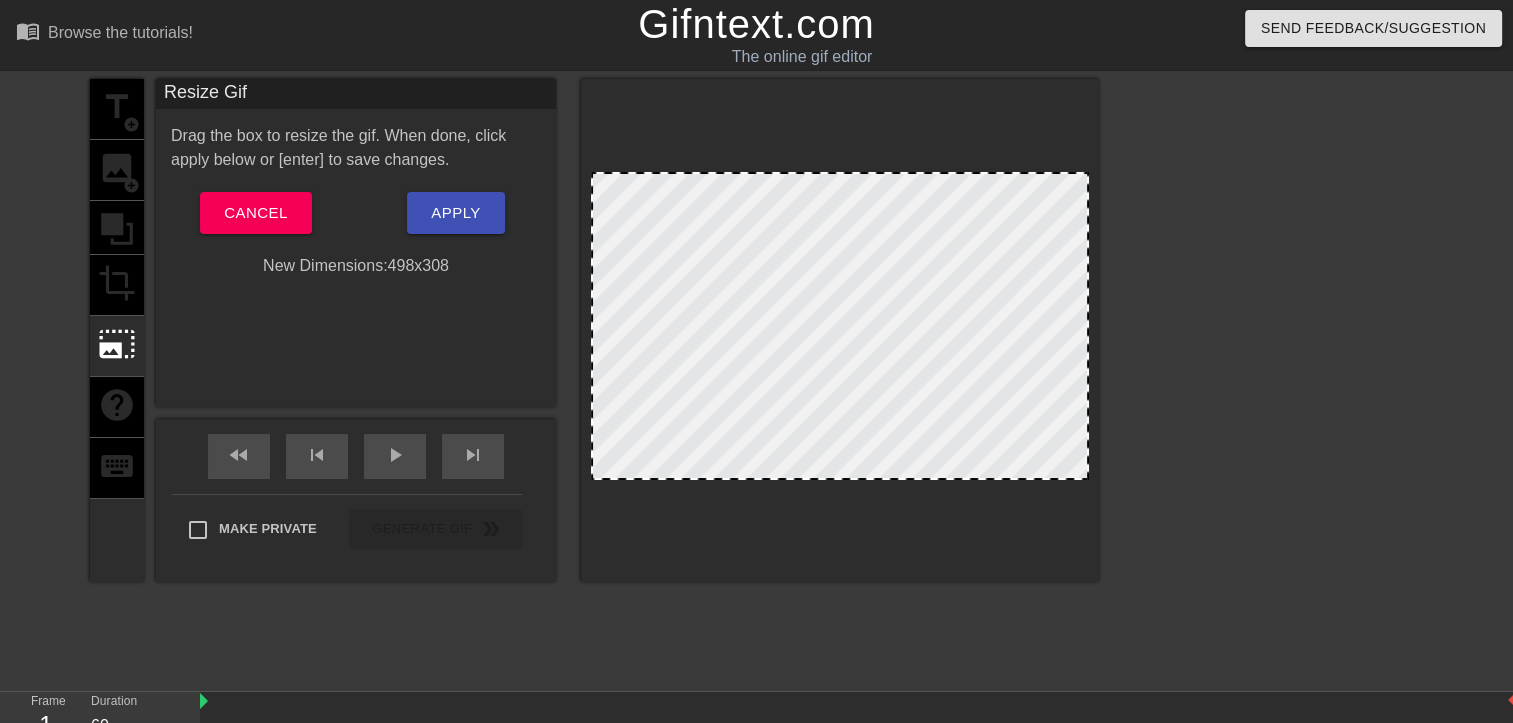 drag, startPoint x: 943, startPoint y: 208, endPoint x: 858, endPoint y: 204, distance: 85.09406 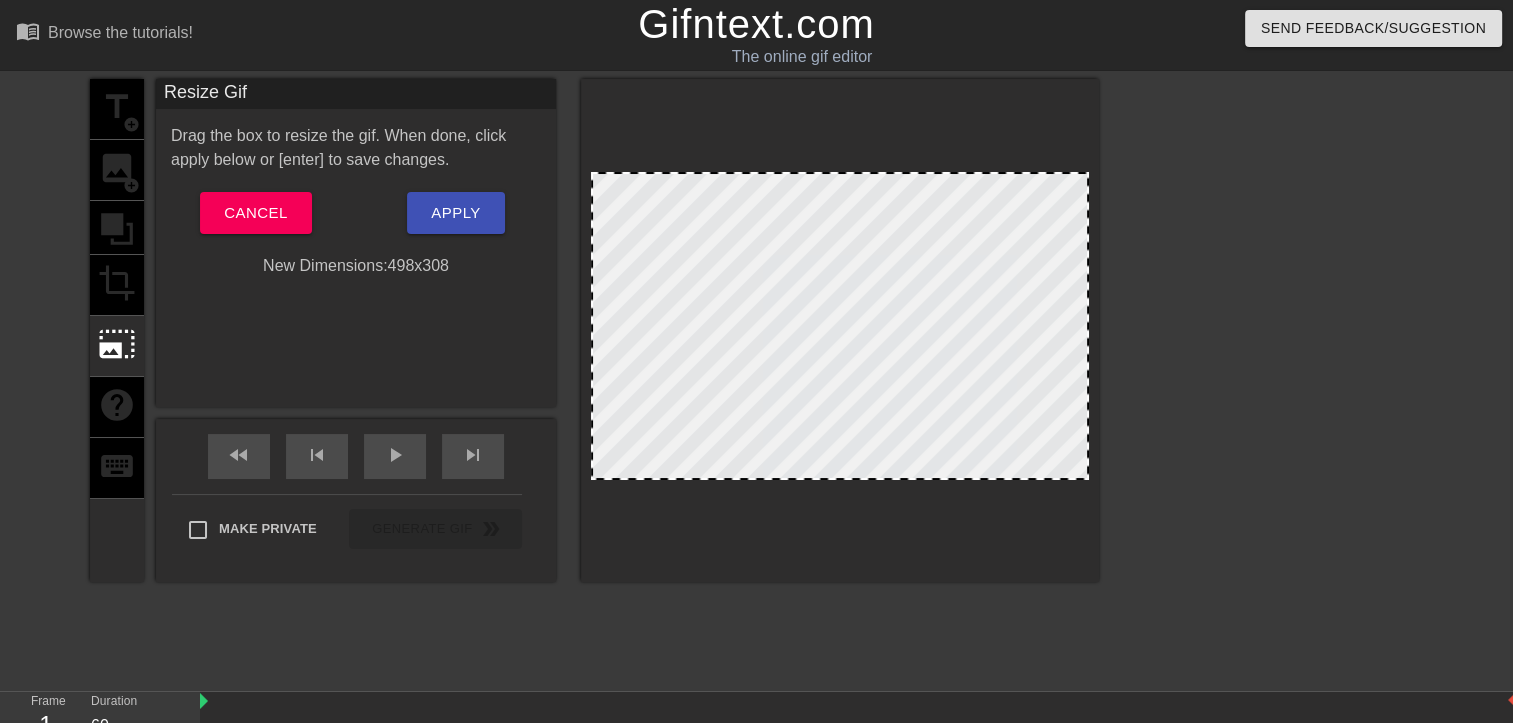 click at bounding box center (840, 326) 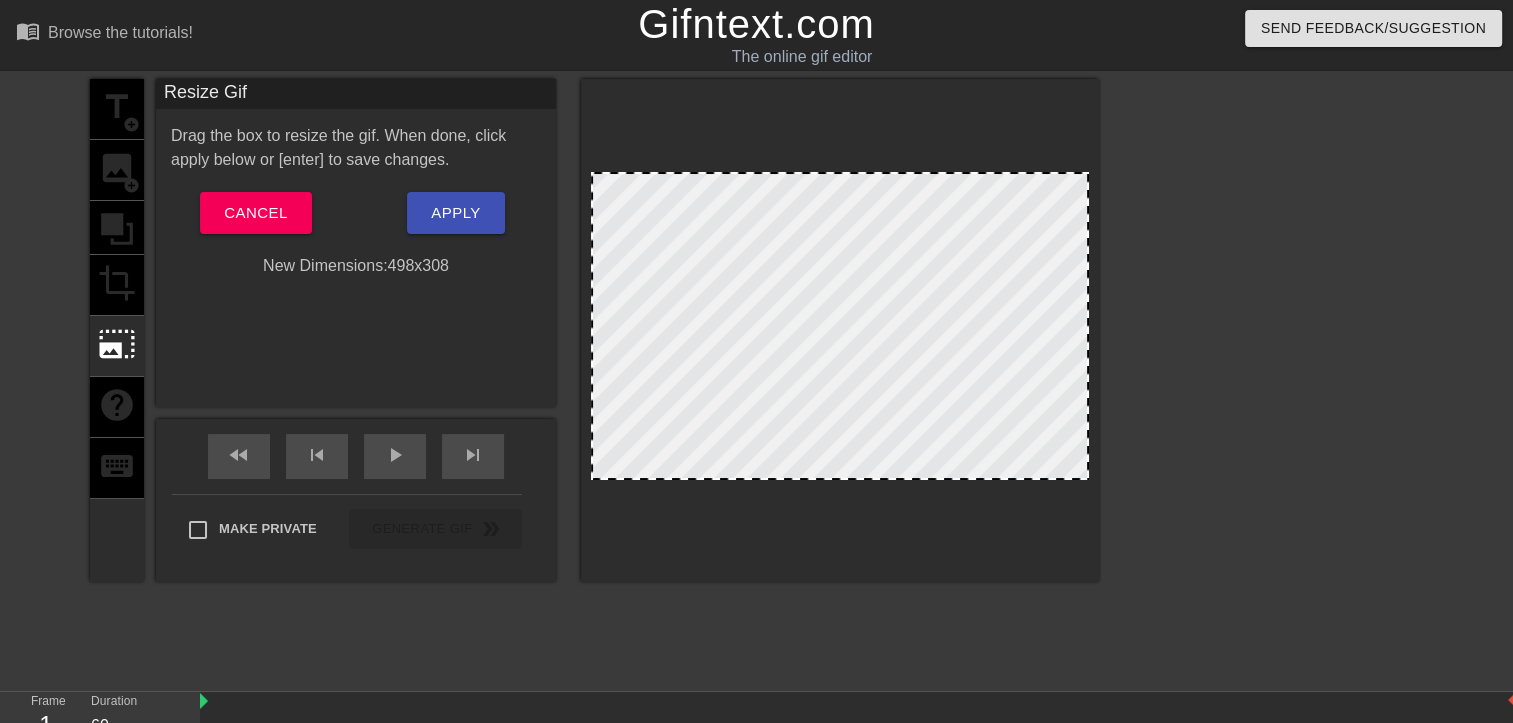 drag, startPoint x: 829, startPoint y: 475, endPoint x: 829, endPoint y: 486, distance: 11 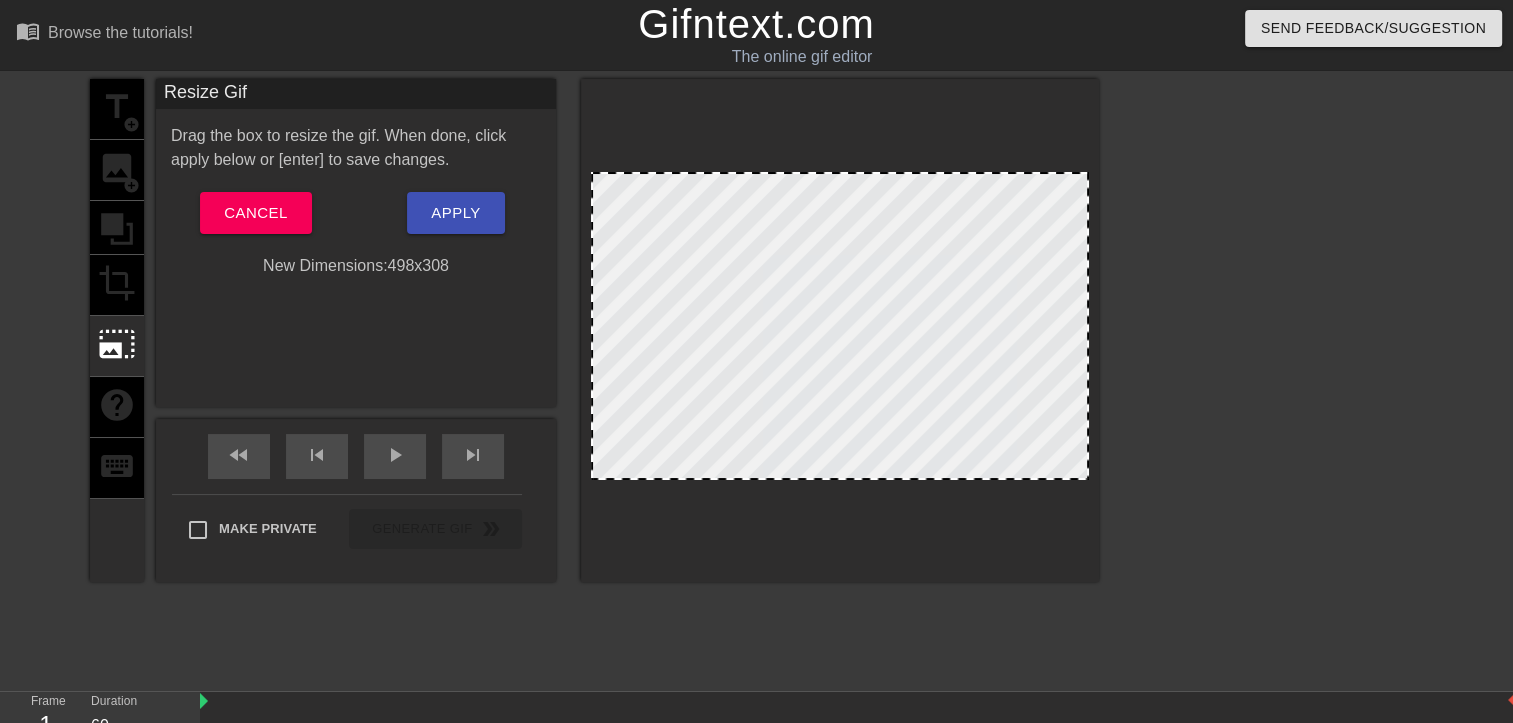 click at bounding box center [840, 330] 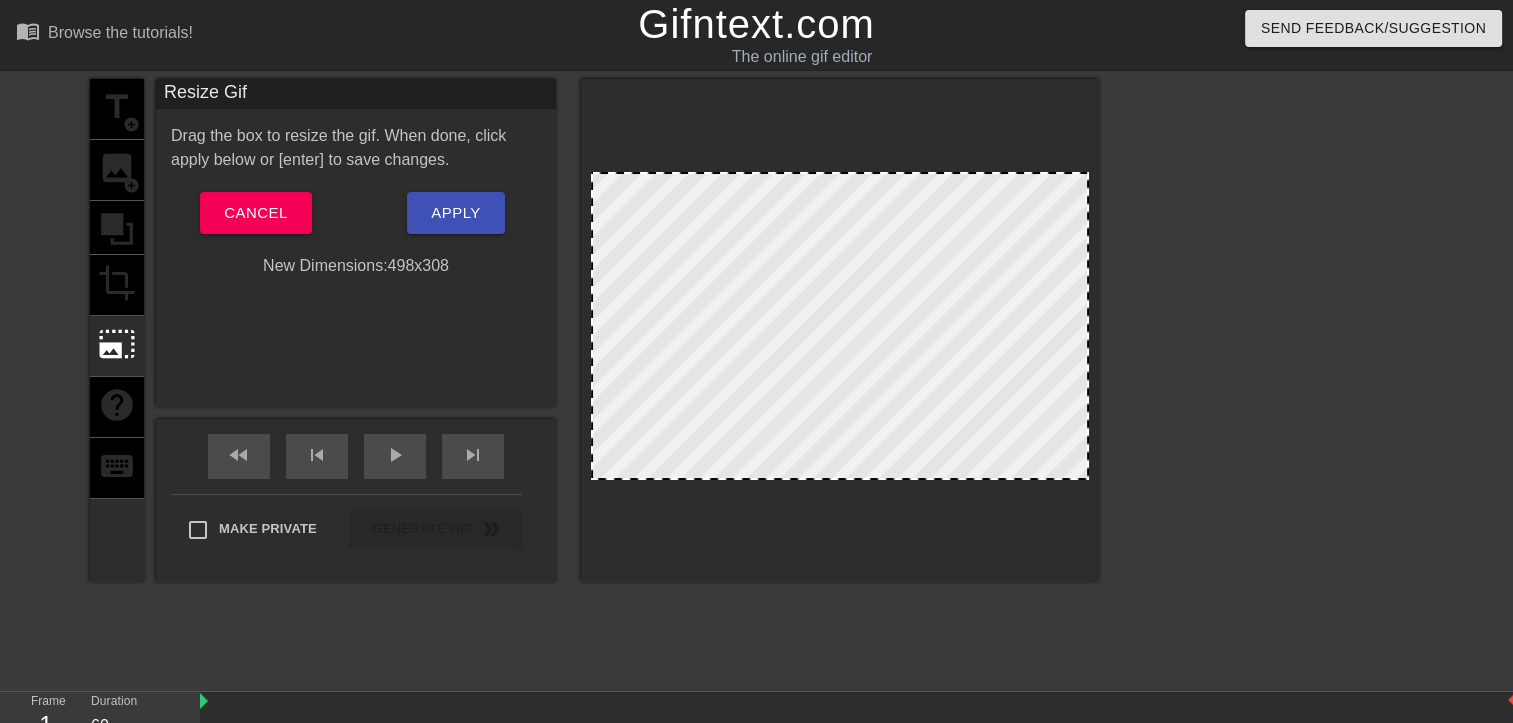 click on "title add_circle image add_circle crop photo_size_select_large help keyboard Resize Gif Drag the box to resize the gif. When done, click apply below or [enter] to save changes. Cancel Apply New Dimensions:  498  x  308 fast_rewind skip_previous play_arrow skip_next Make Private Generate Gif double_arrow" at bounding box center (594, 379) 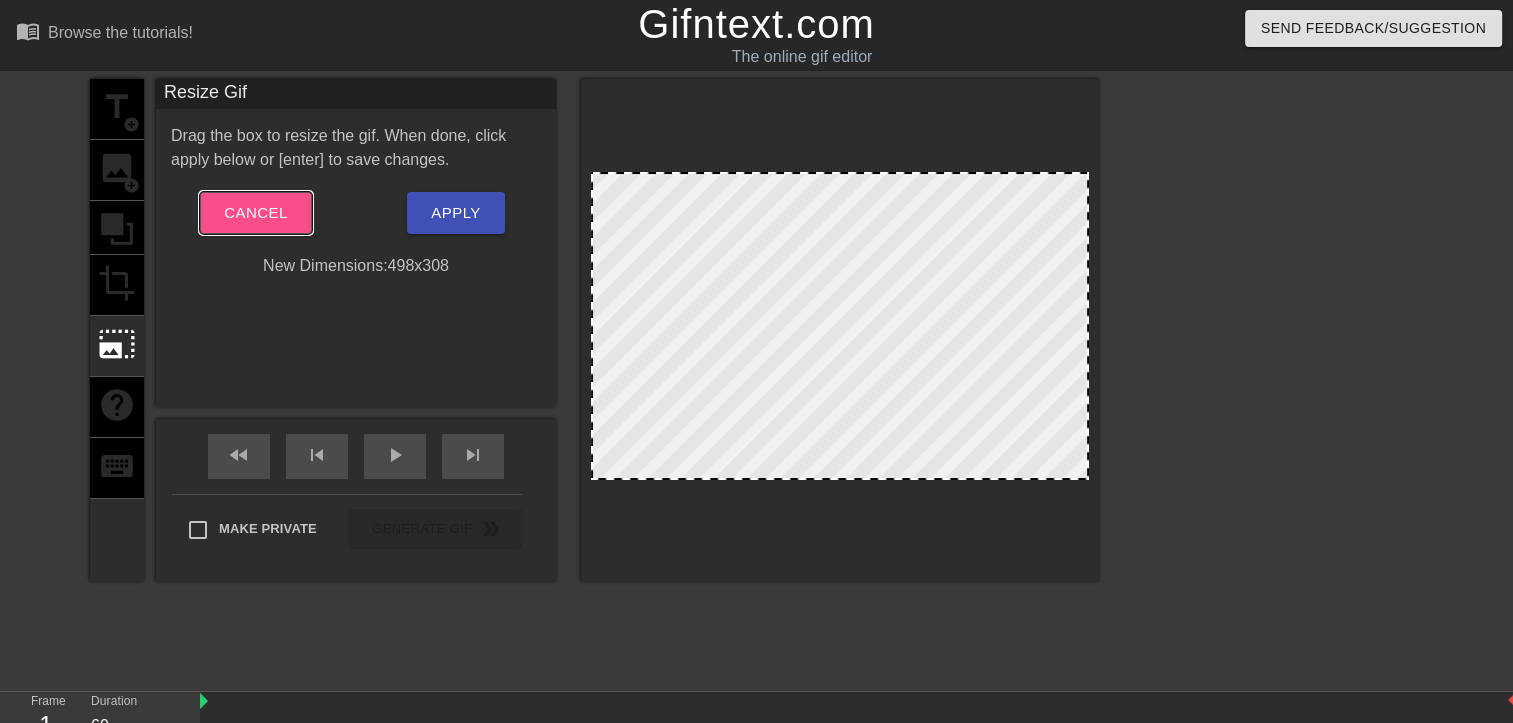 click on "Cancel" at bounding box center (255, 213) 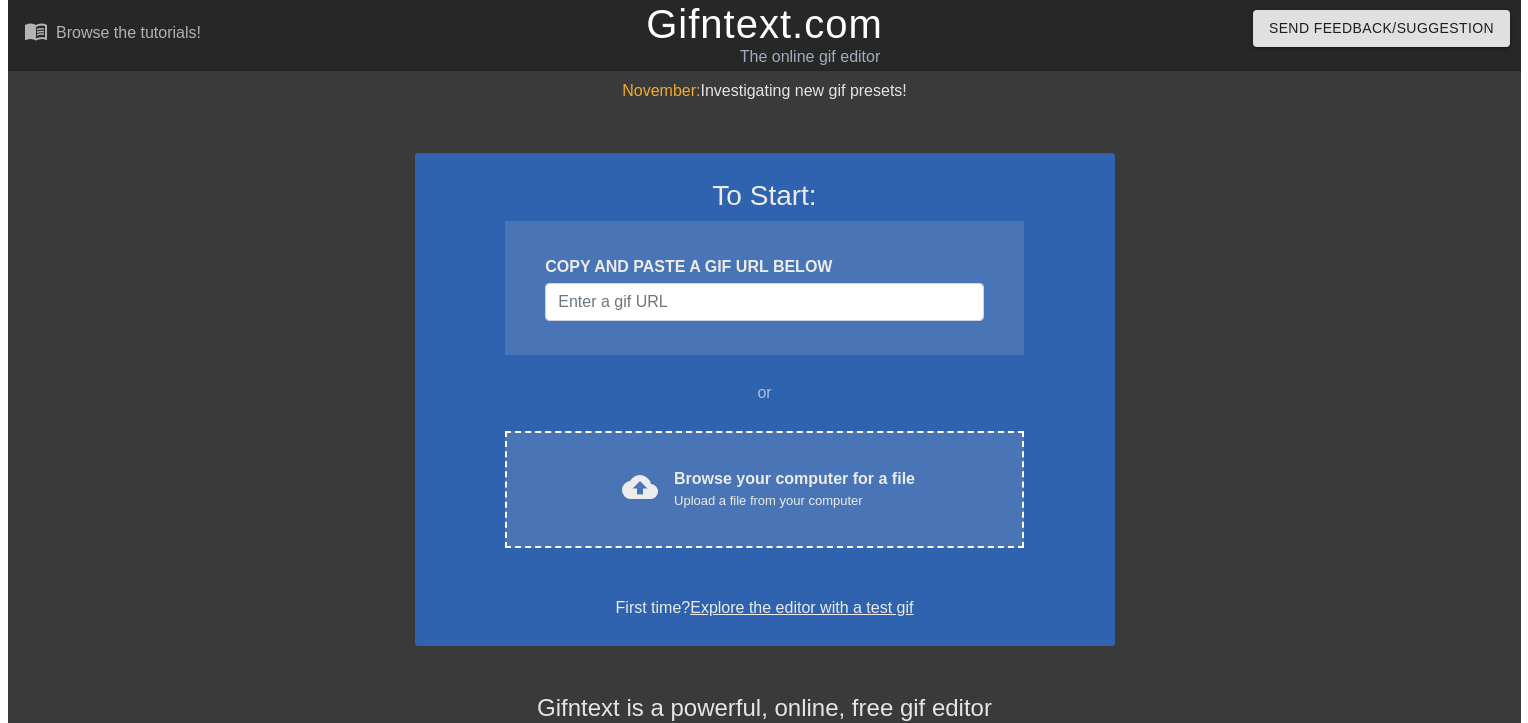 scroll, scrollTop: 0, scrollLeft: 0, axis: both 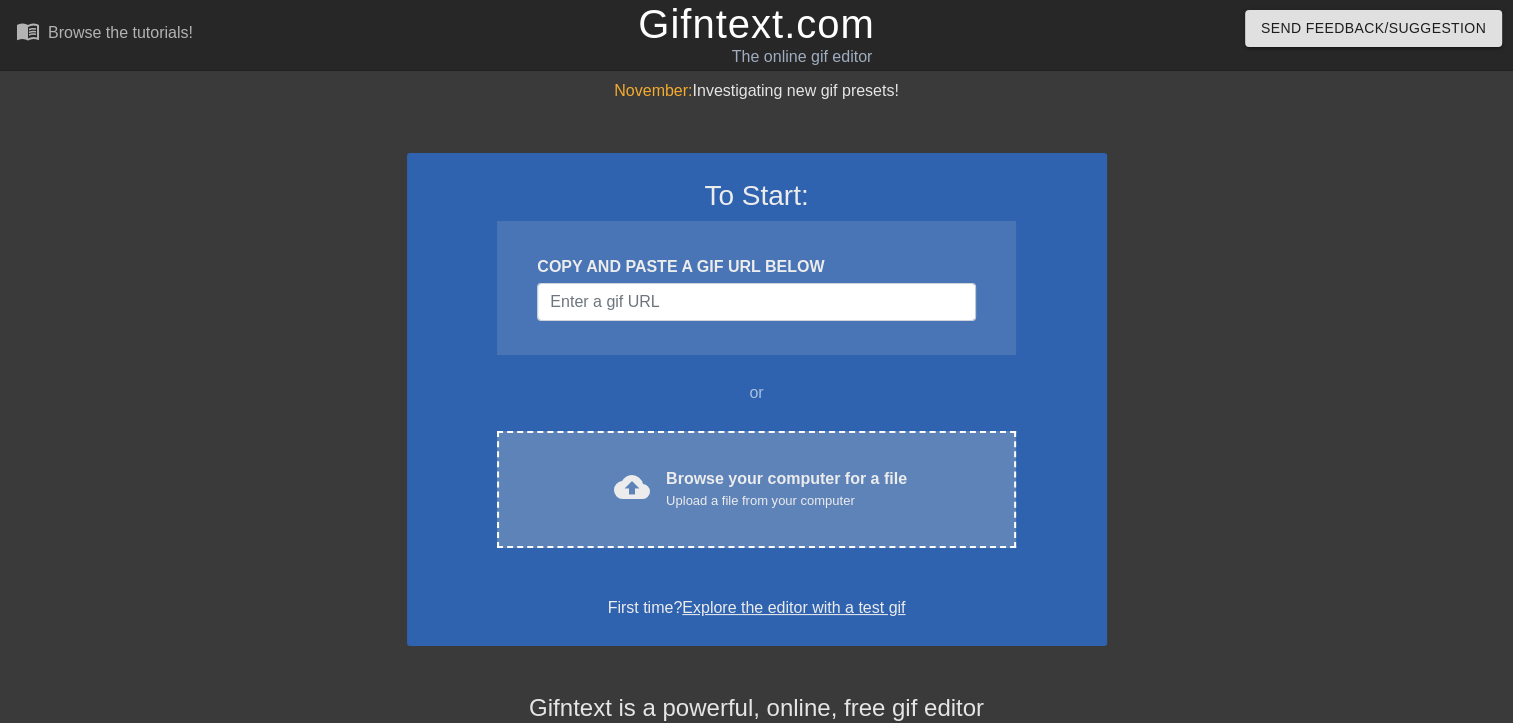 click on "cloud_upload Browse your computer for a file Upload a file from your computer Choose files" at bounding box center [756, 489] 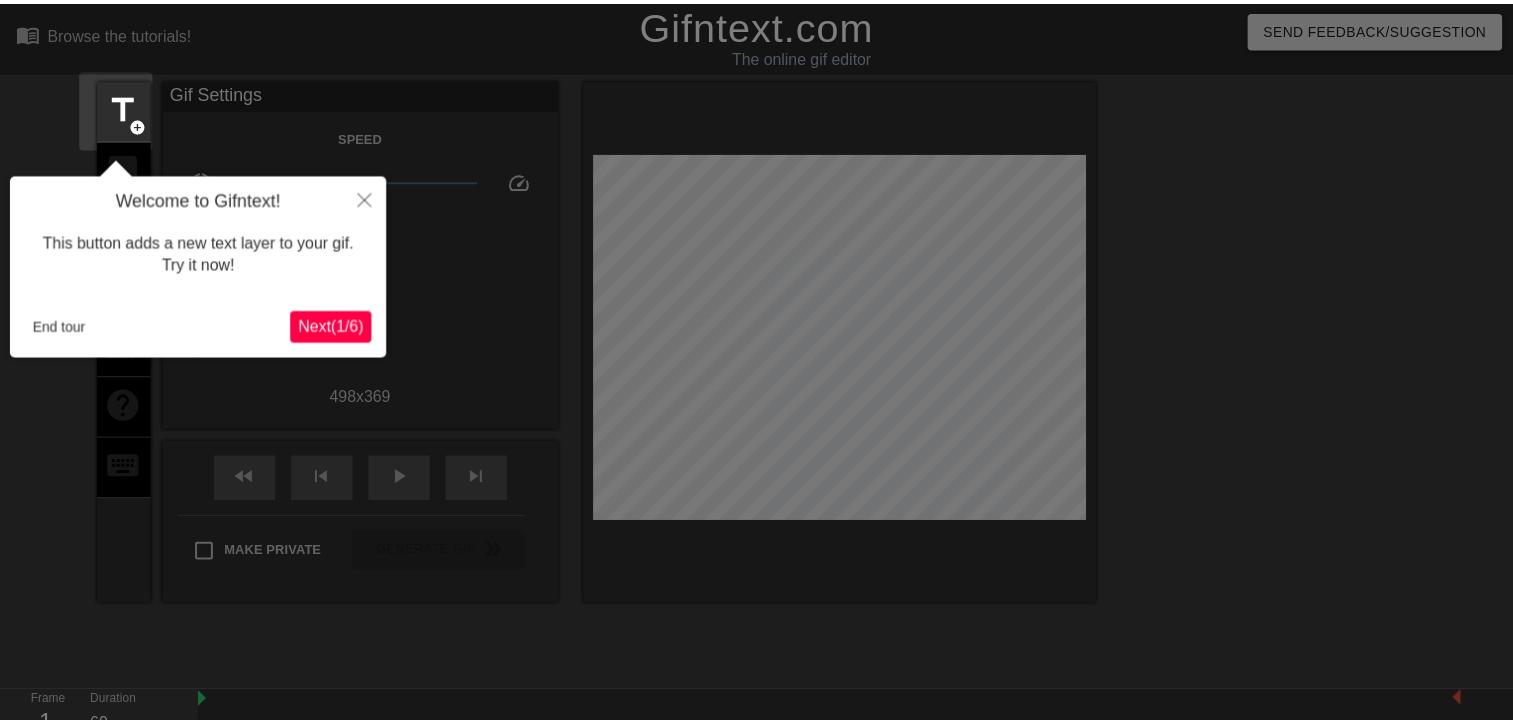 scroll, scrollTop: 48, scrollLeft: 0, axis: vertical 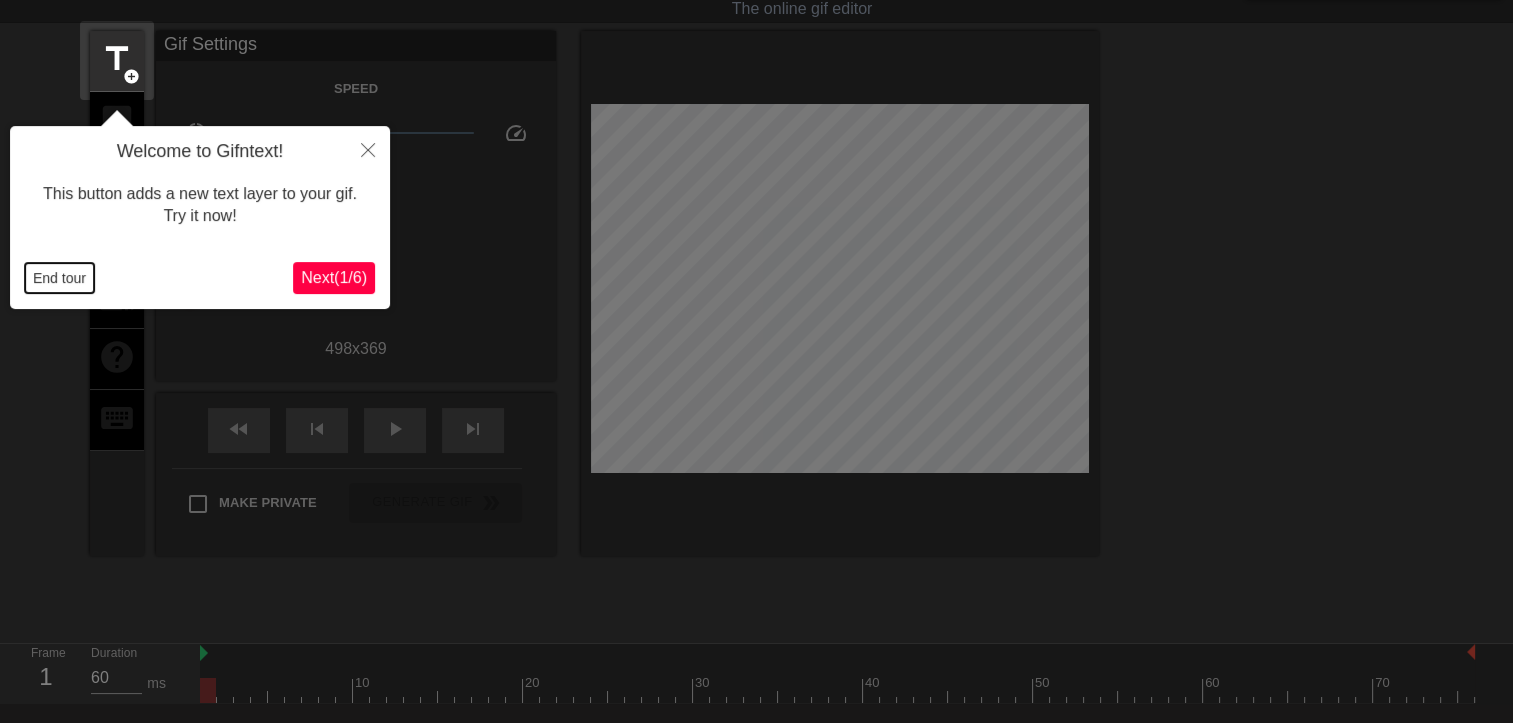 click on "End tour" at bounding box center [59, 278] 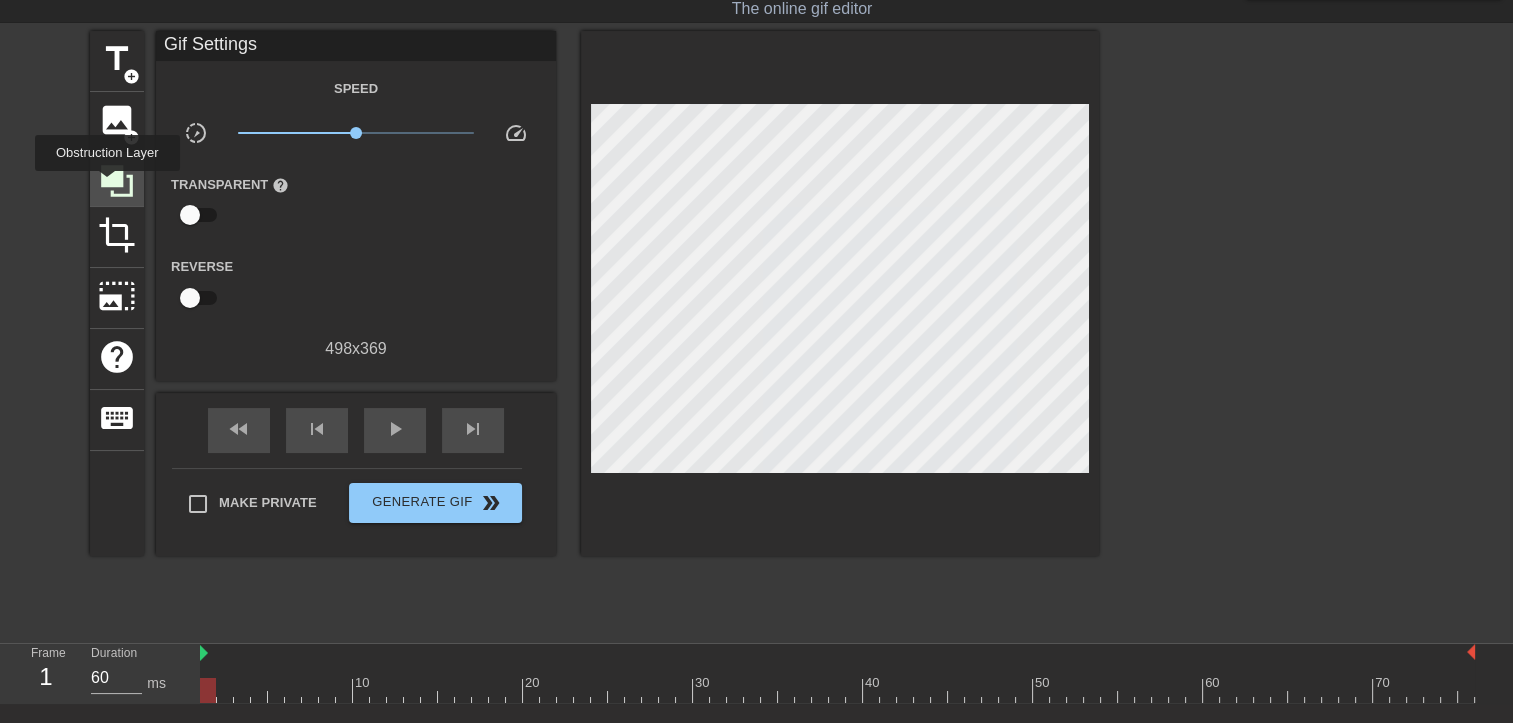 click 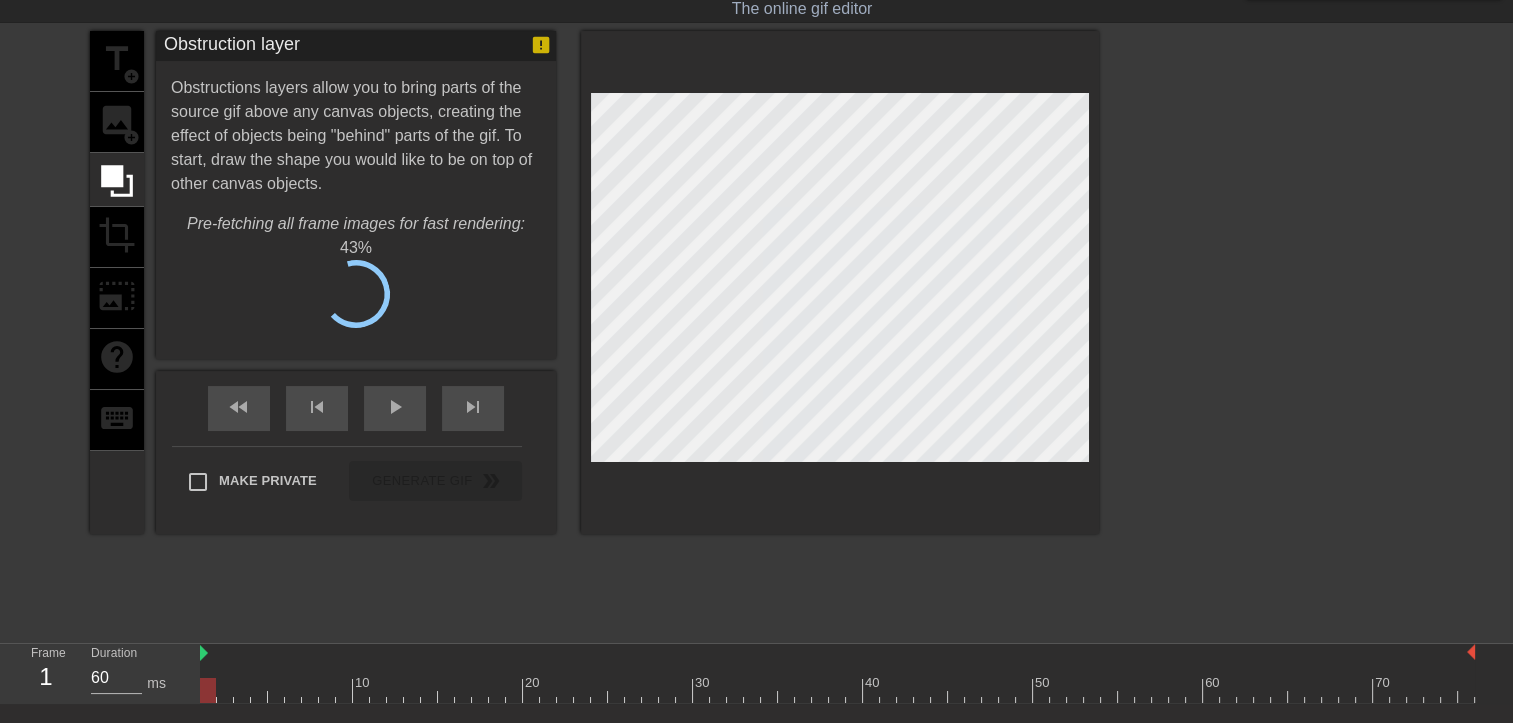 click on "title add_circle image add_circle crop photo_size_select_large help keyboard" at bounding box center (117, 282) 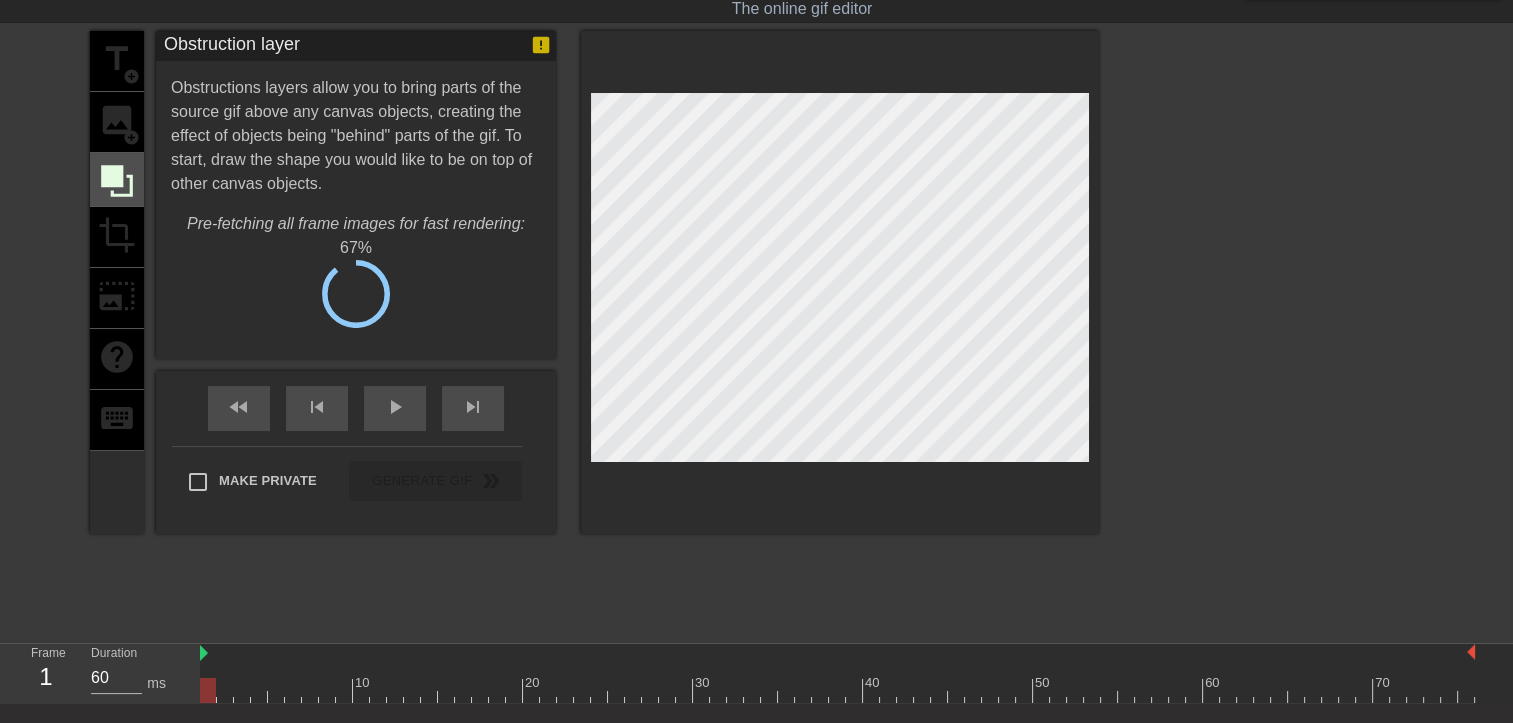 click at bounding box center [117, 180] 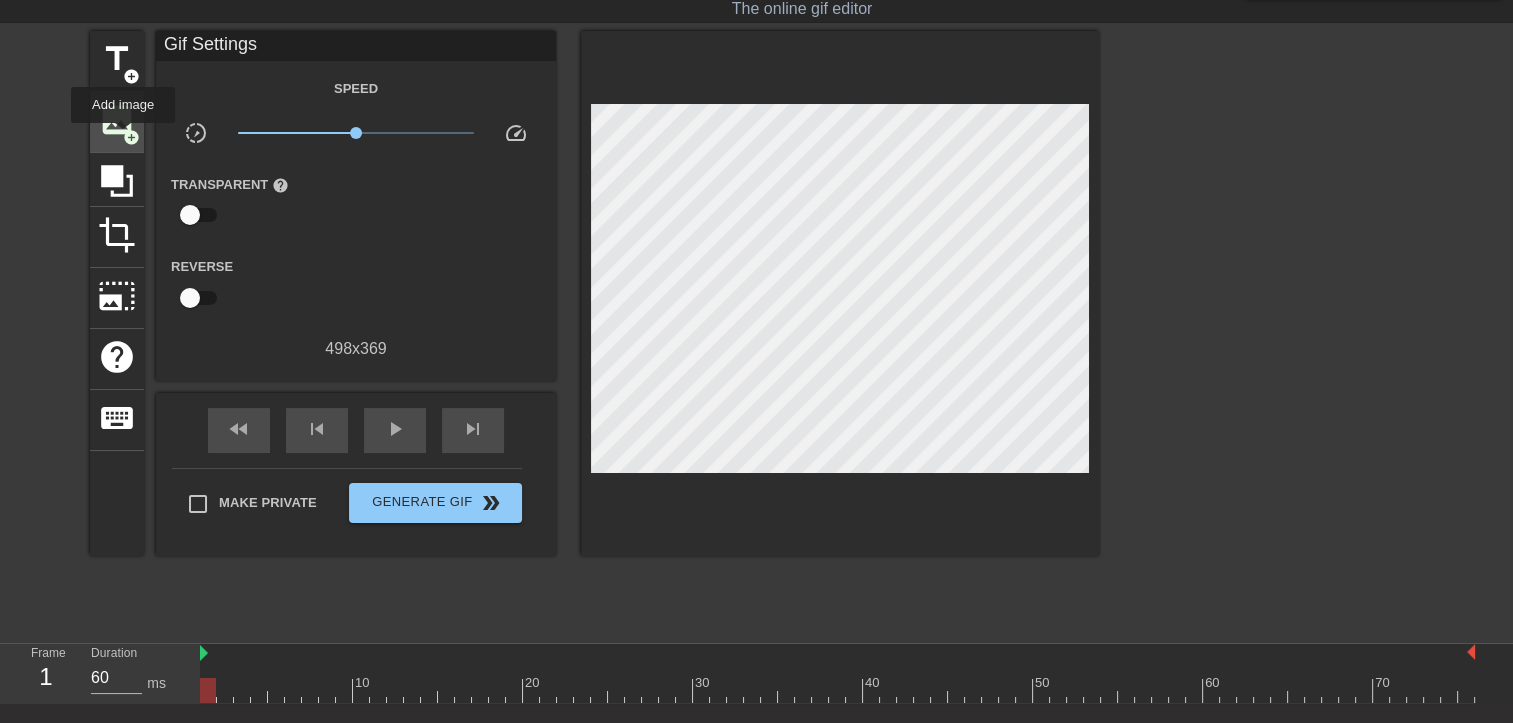 click on "add_circle" at bounding box center (131, 137) 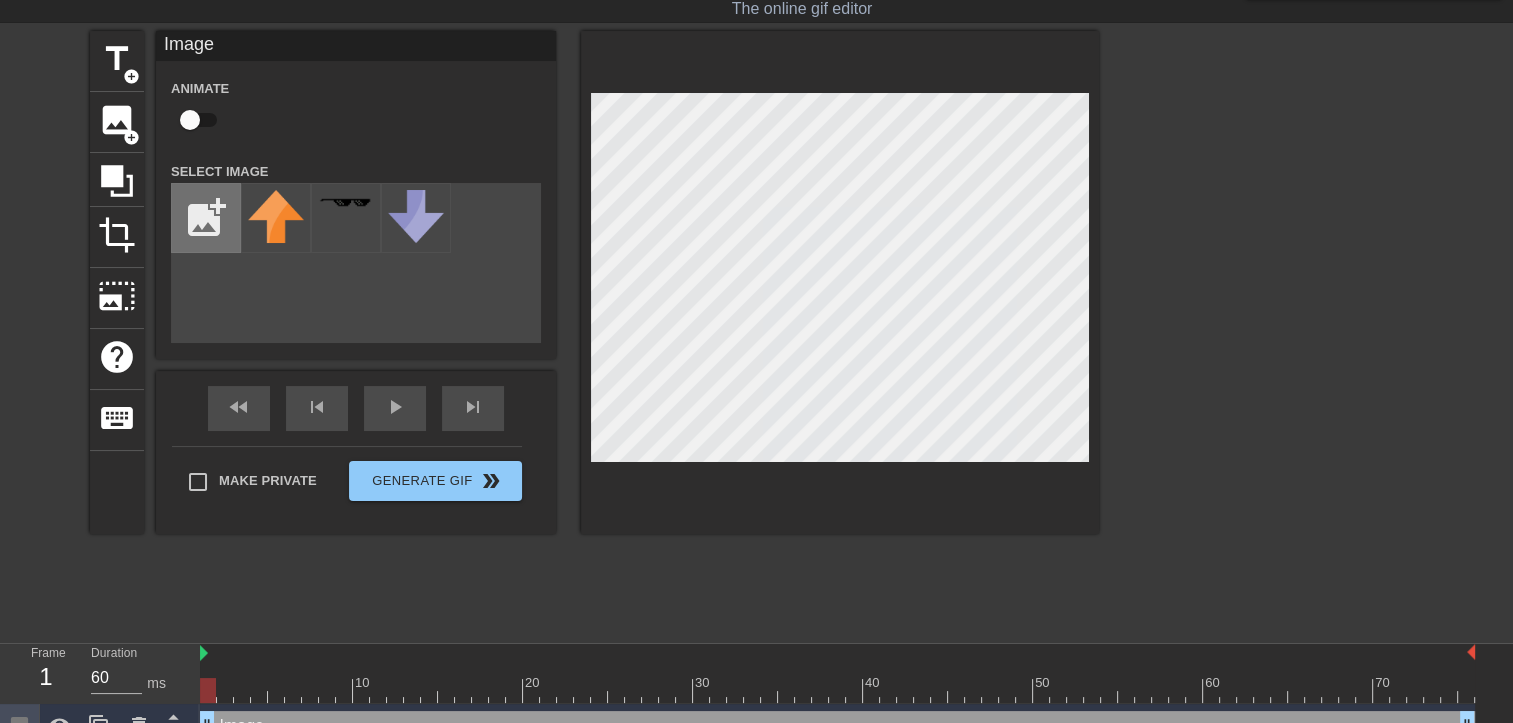click at bounding box center [206, 218] 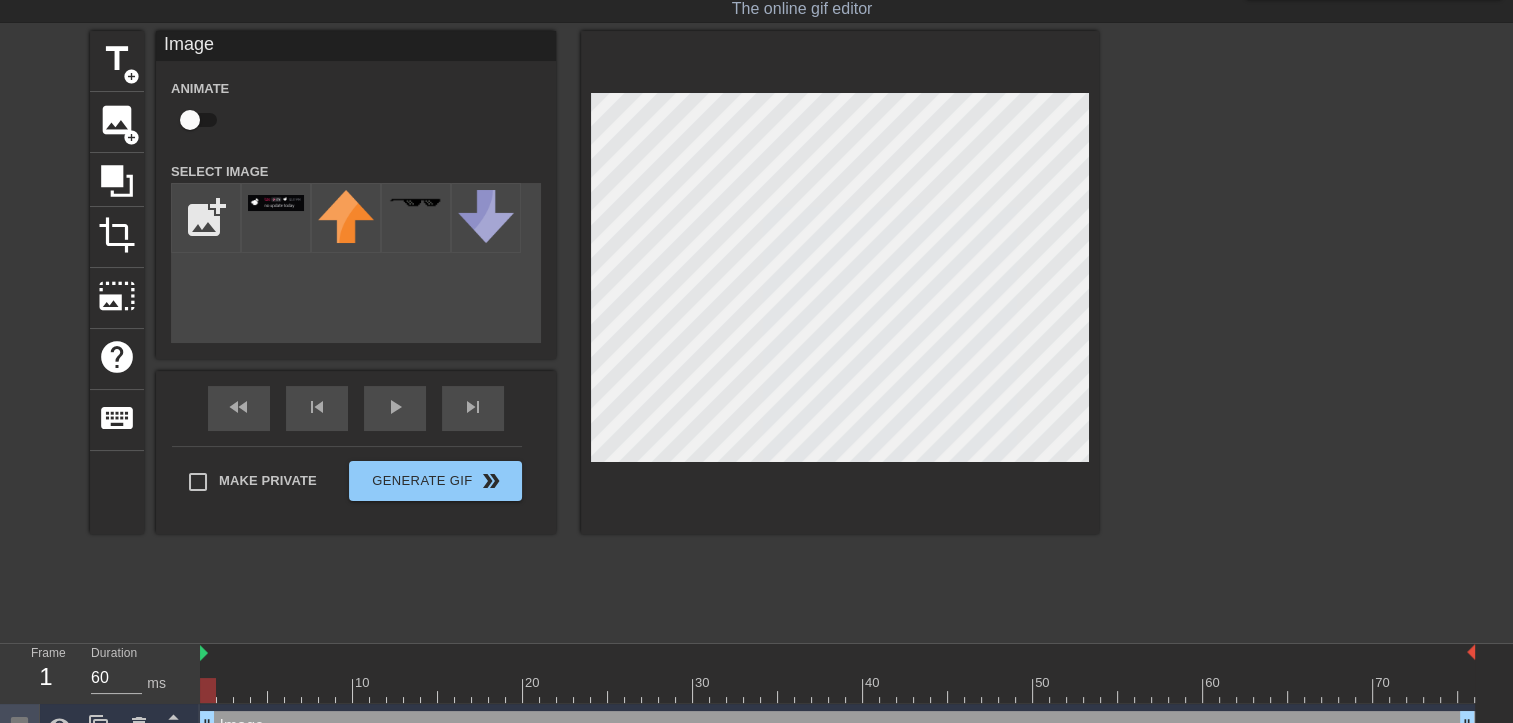 click on "menu_book Browse the tutorials! Gifntext.com The online gif editor Send Feedback/Suggestion title add_circle image add_circle crop photo_size_select_large help keyboard Image Animate Select Image add_photo_alternate fast_rewind skip_previous play_arrow skip_next Make Private Generate Gif double_arrow     Frame 1 Duration 60 ms                                       10                                         20                                         30                                         40                                         50                                         60                                         70                         Image drag_handle drag_handle Add image" at bounding box center [756, 350] 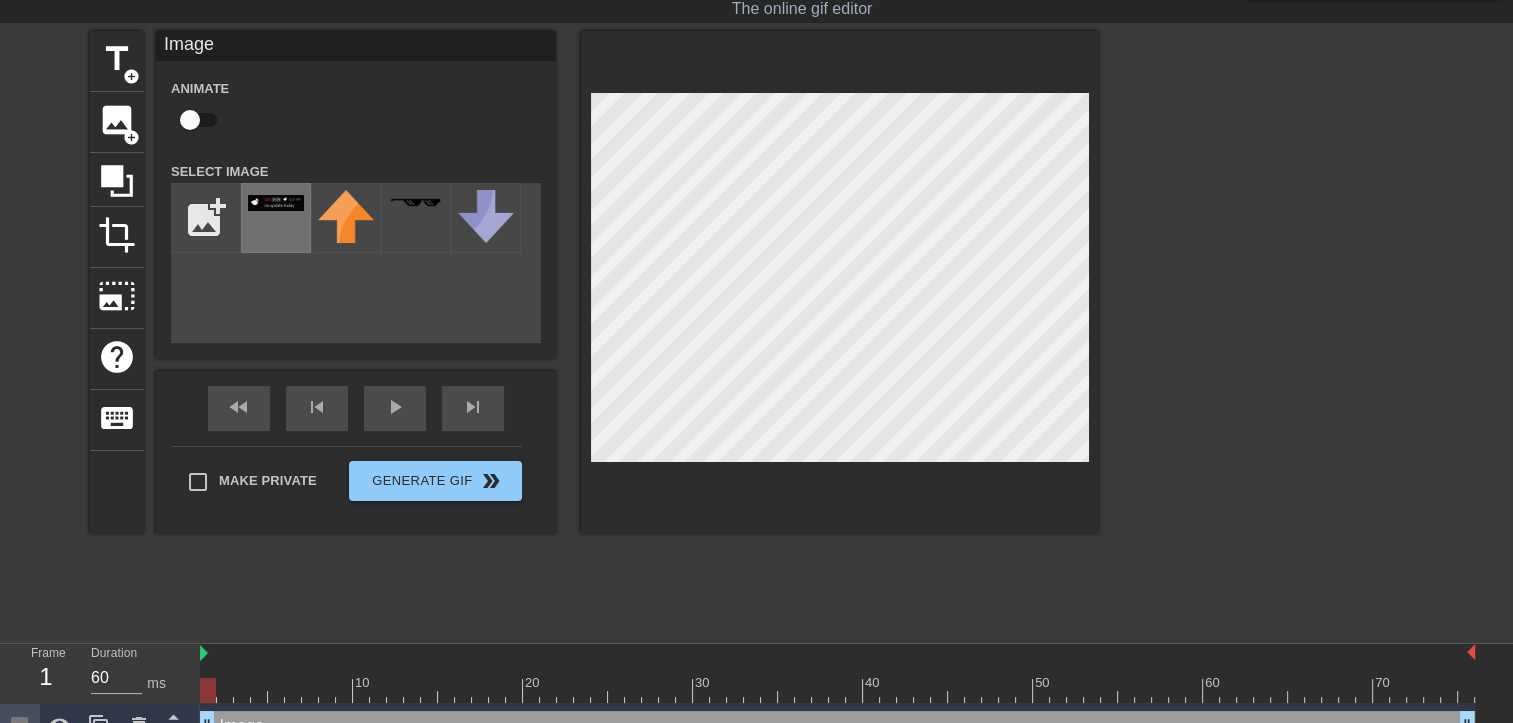 click at bounding box center (276, 218) 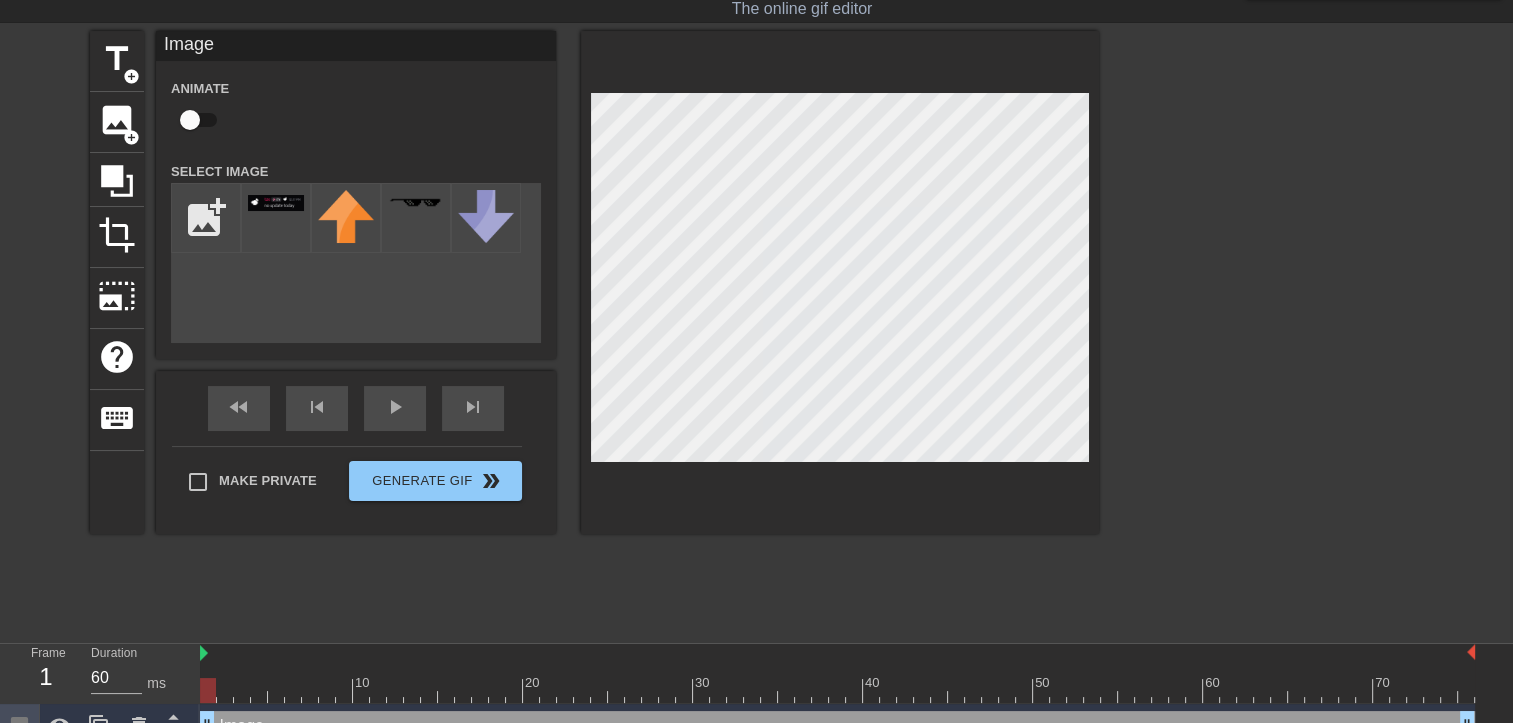 click on "add_photo_alternate" at bounding box center [356, 263] 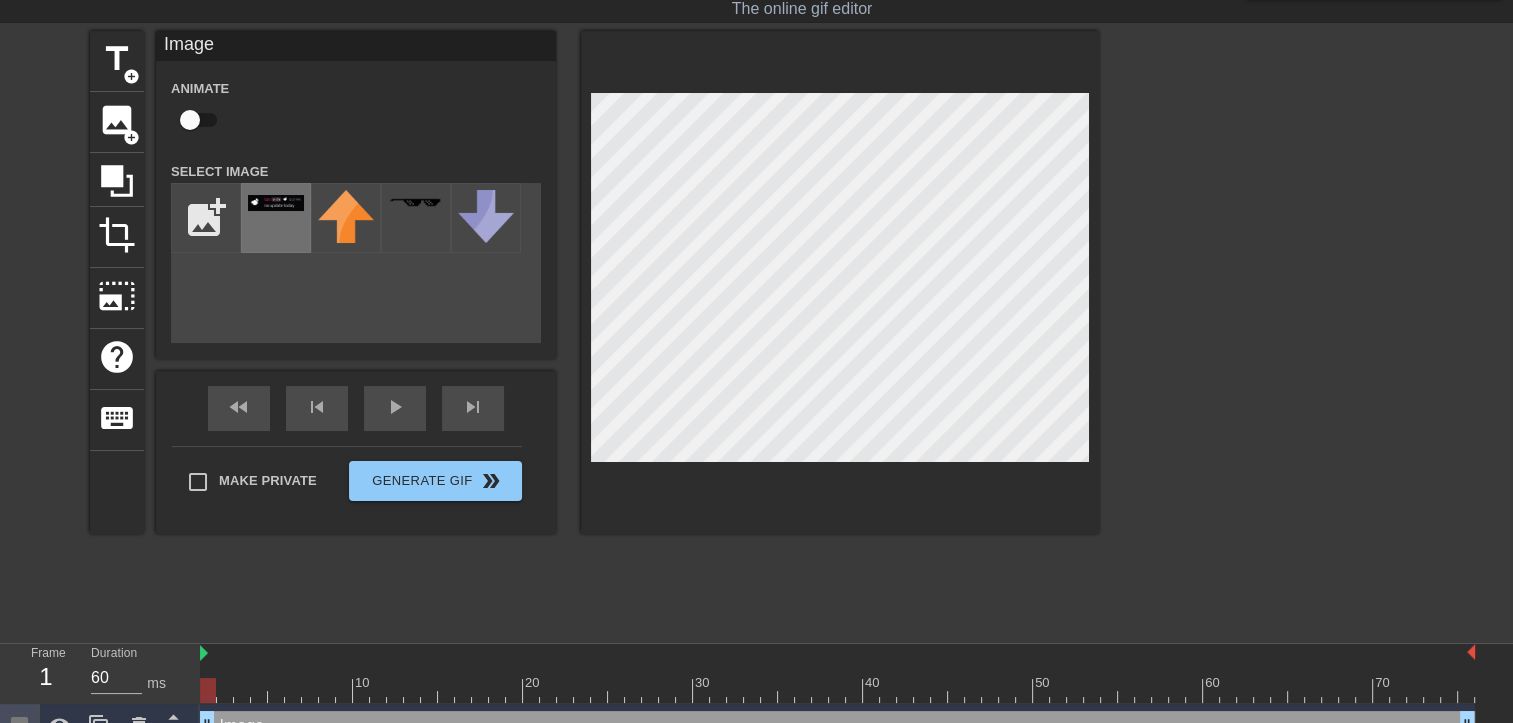 click at bounding box center [276, 218] 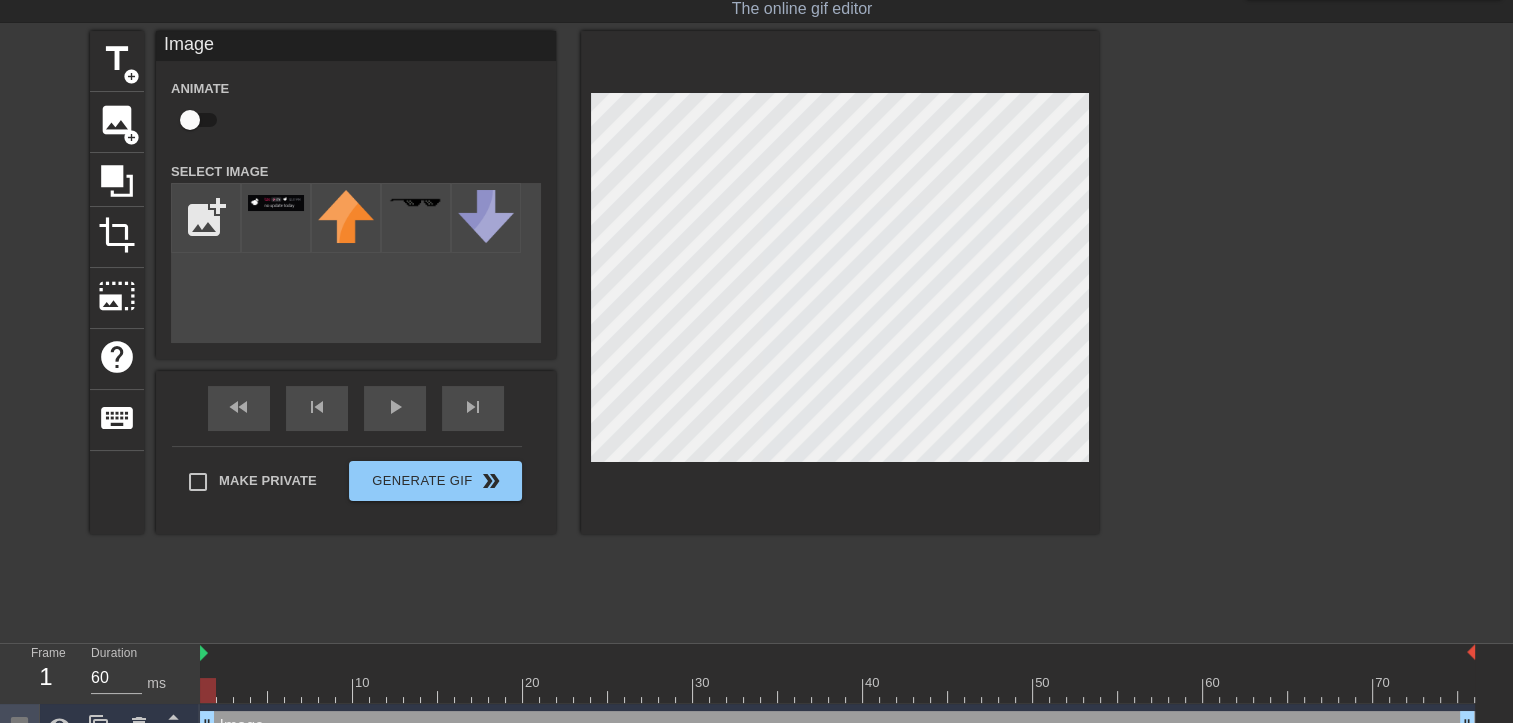 drag, startPoint x: 279, startPoint y: 214, endPoint x: 332, endPoint y: 271, distance: 77.83315 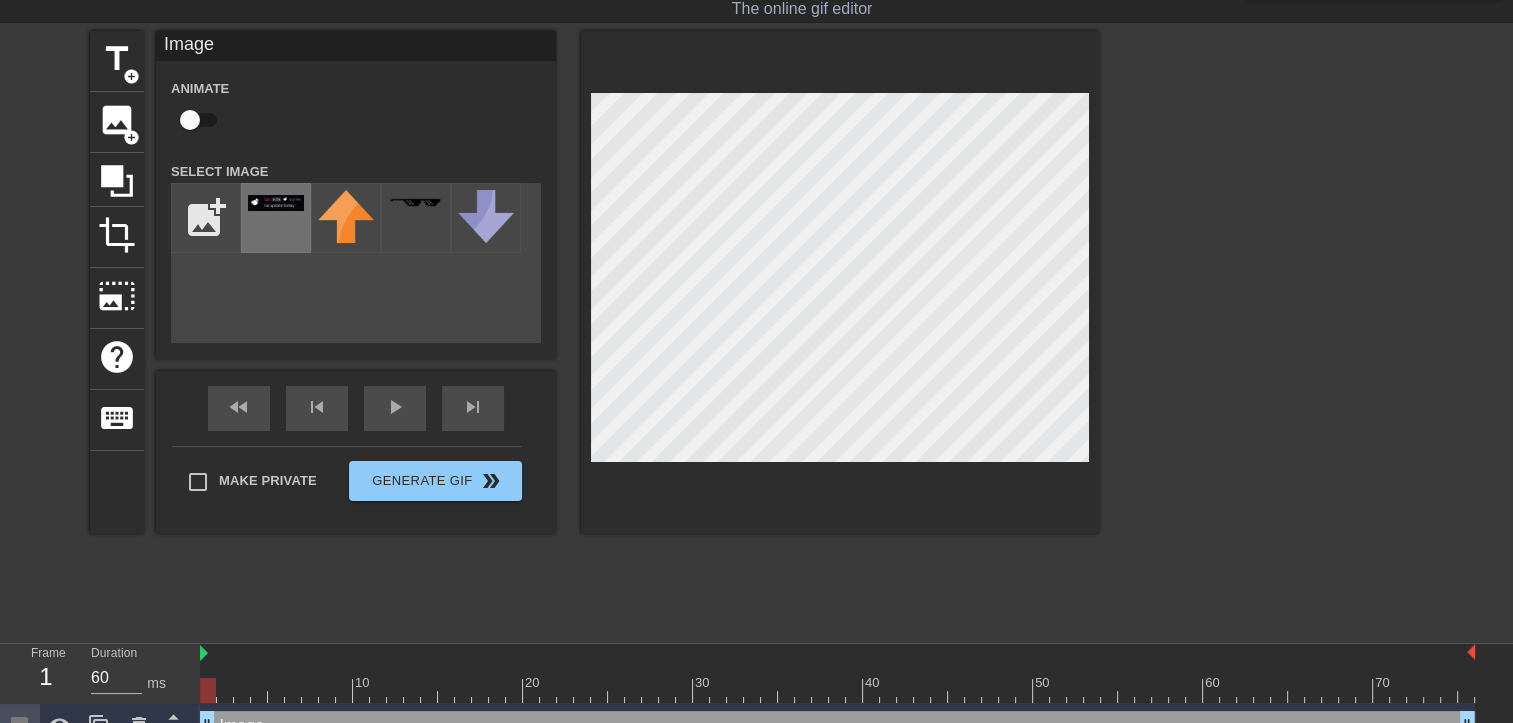 click at bounding box center [276, 218] 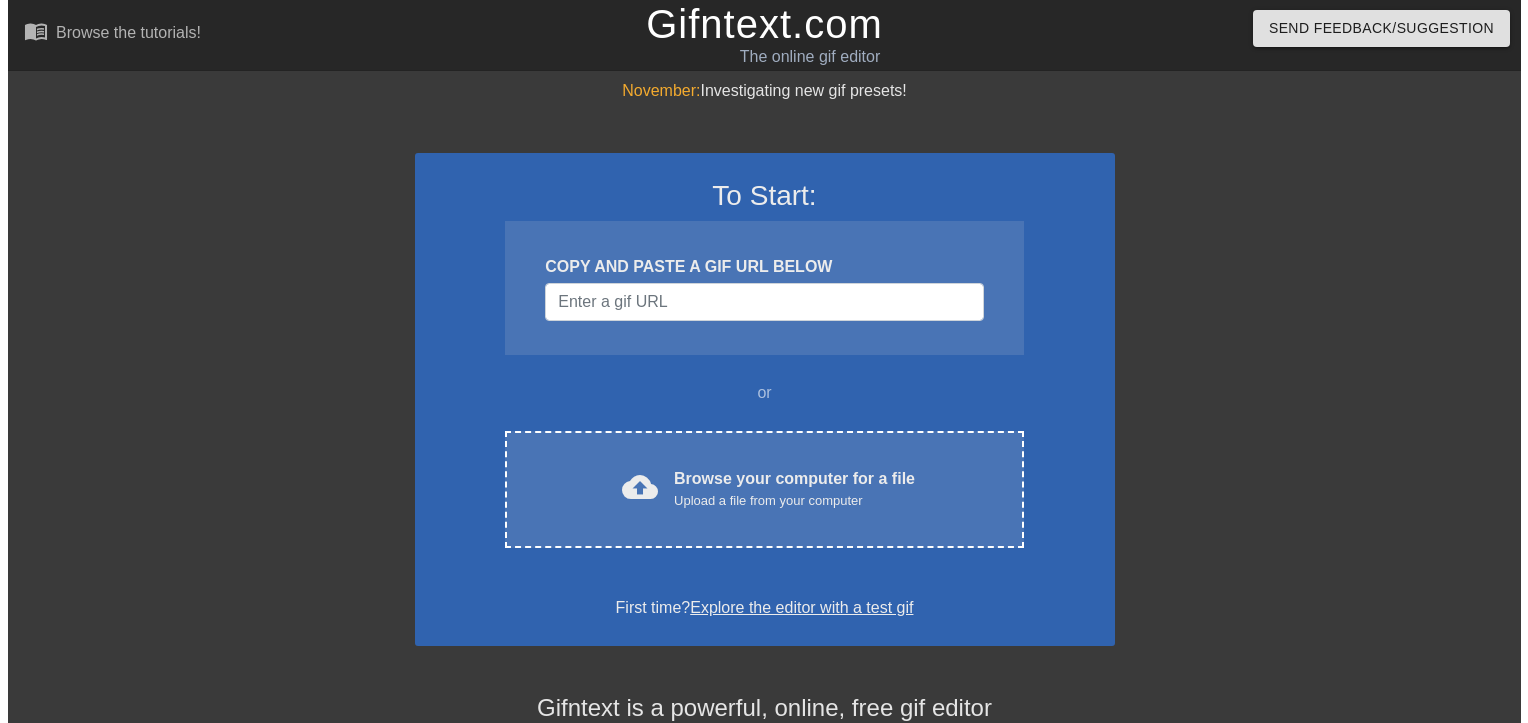 scroll, scrollTop: 0, scrollLeft: 0, axis: both 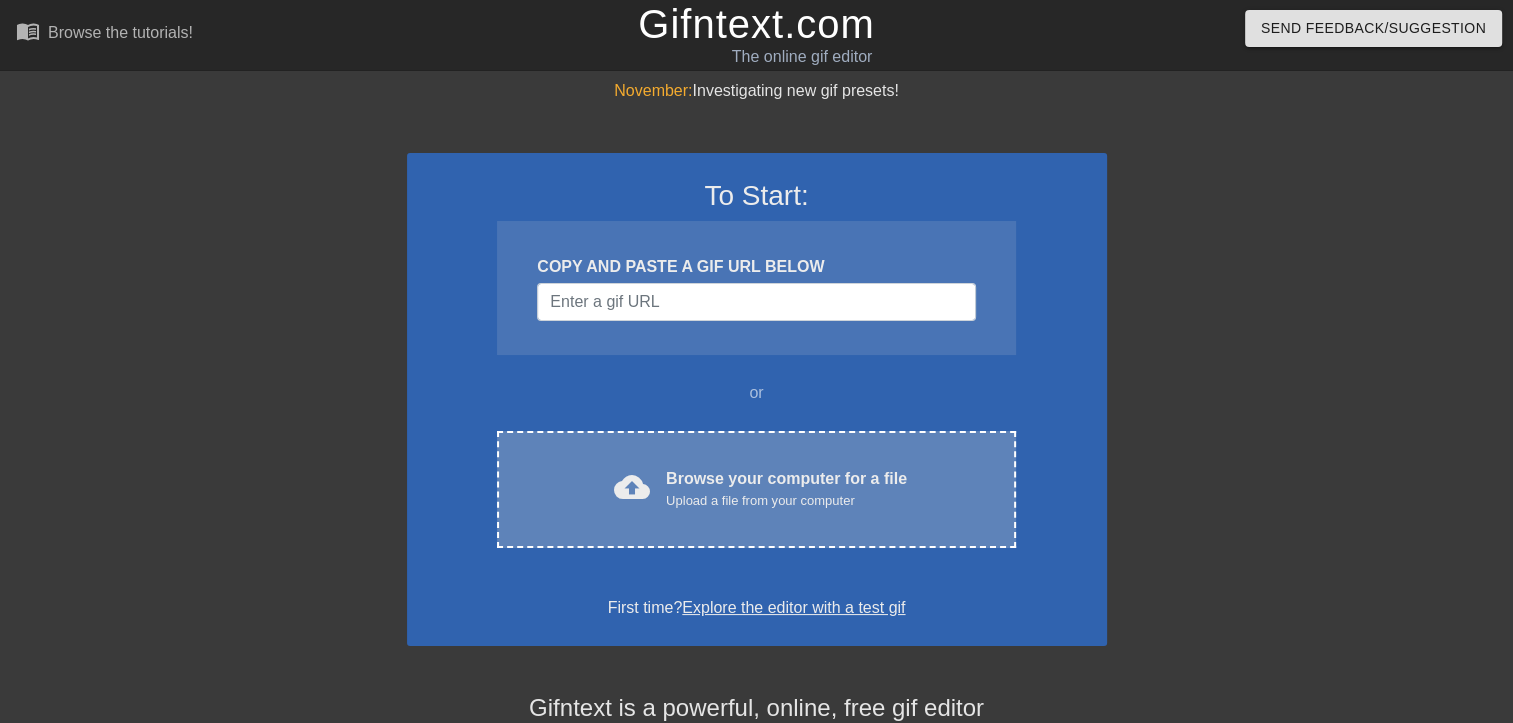 click on "cloud_upload Browse your computer for a file Upload a file from your computer Choose files" at bounding box center [756, 489] 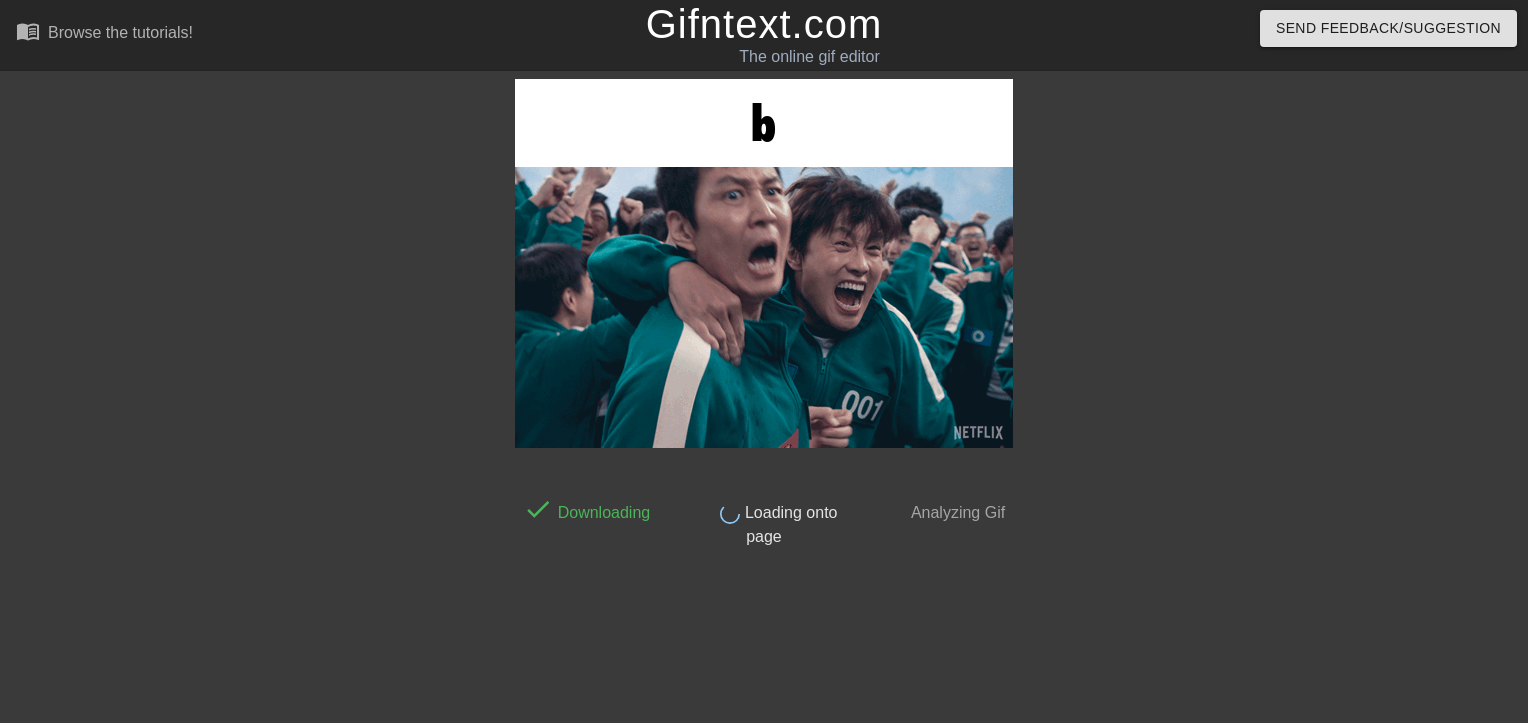 click at bounding box center (1189, 379) 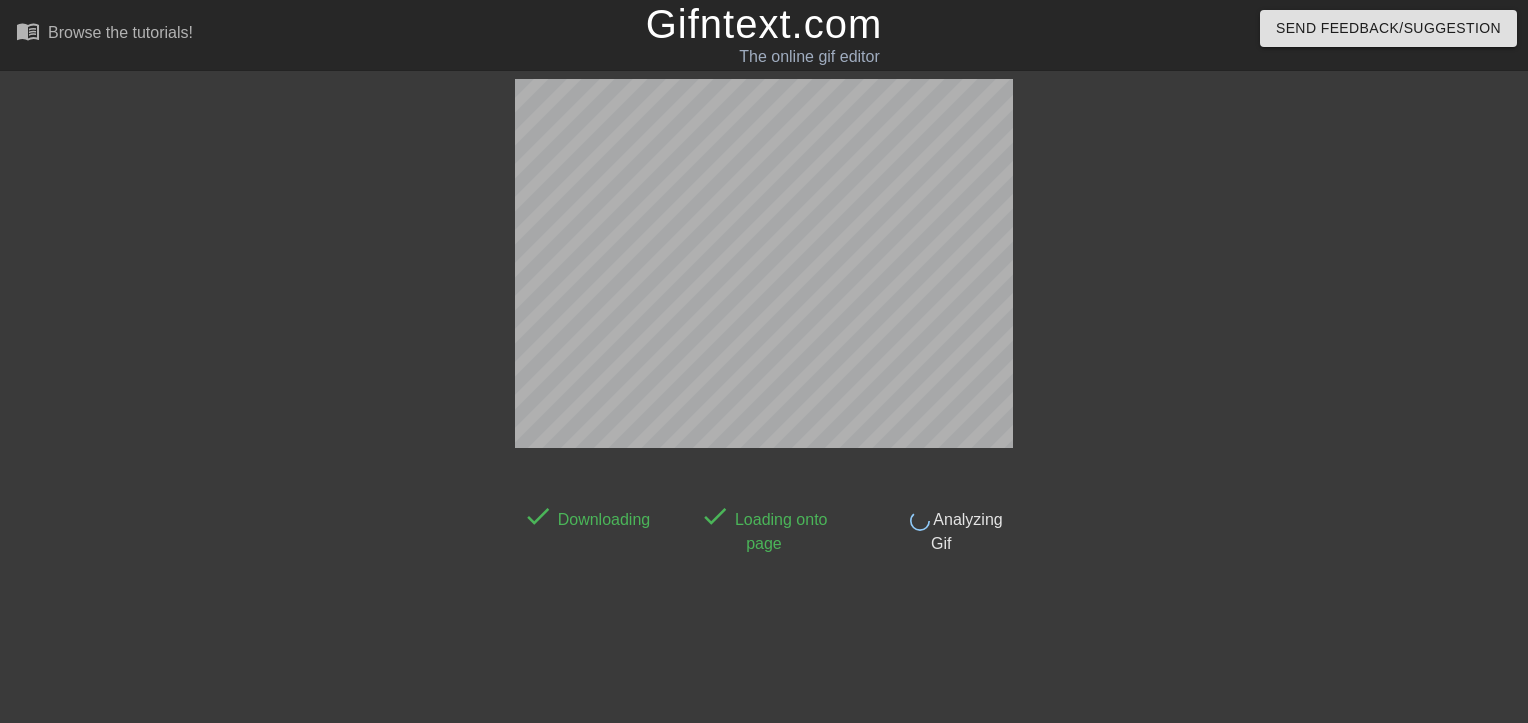 click at bounding box center [1189, 379] 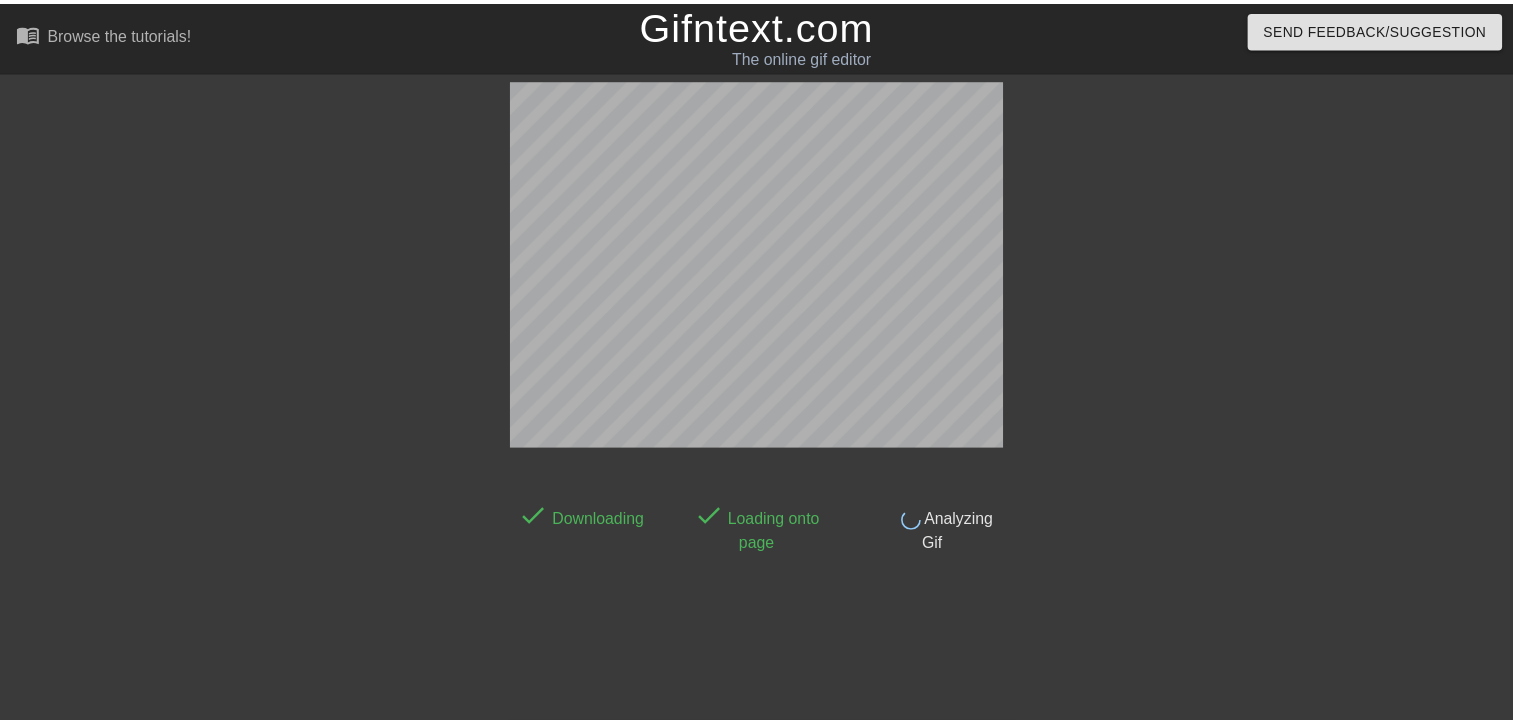 scroll, scrollTop: 48, scrollLeft: 0, axis: vertical 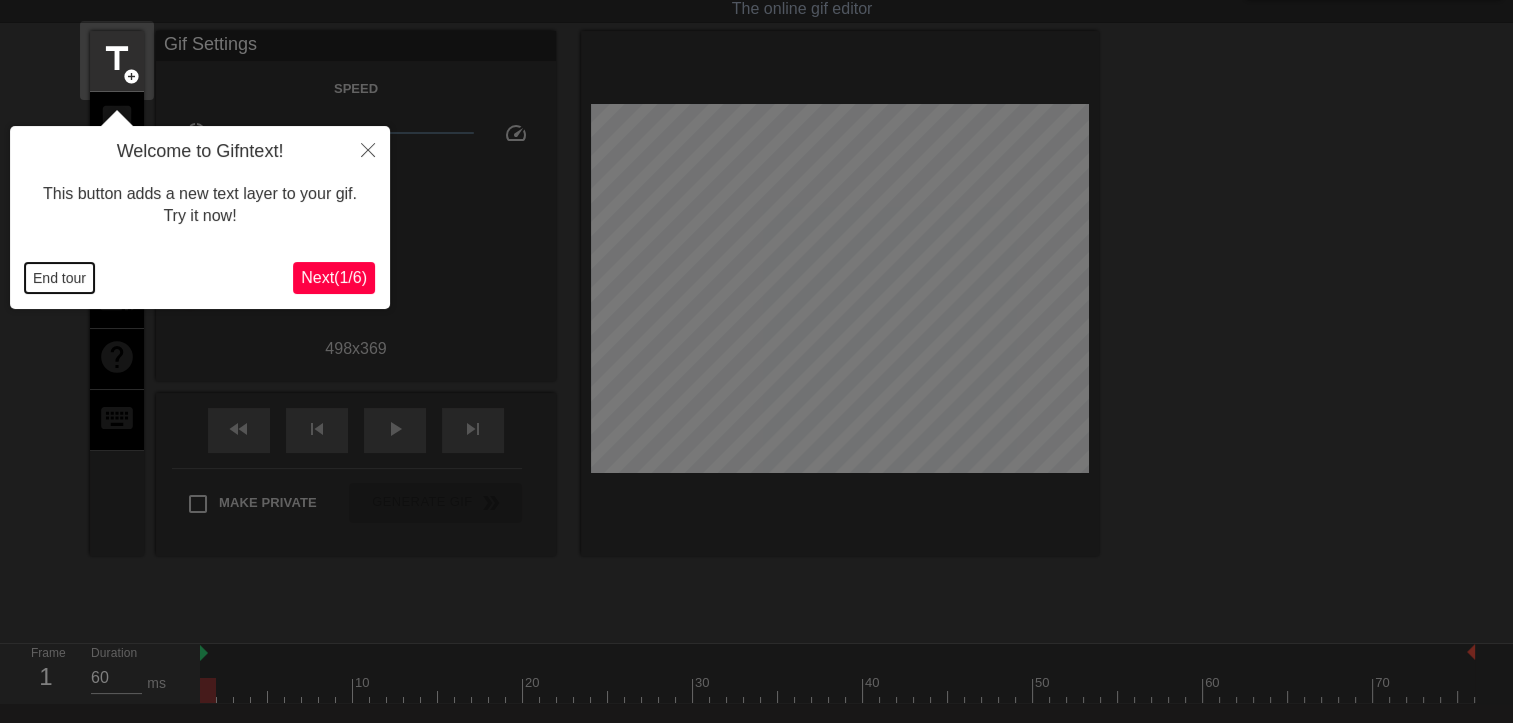 click on "End tour" at bounding box center [59, 278] 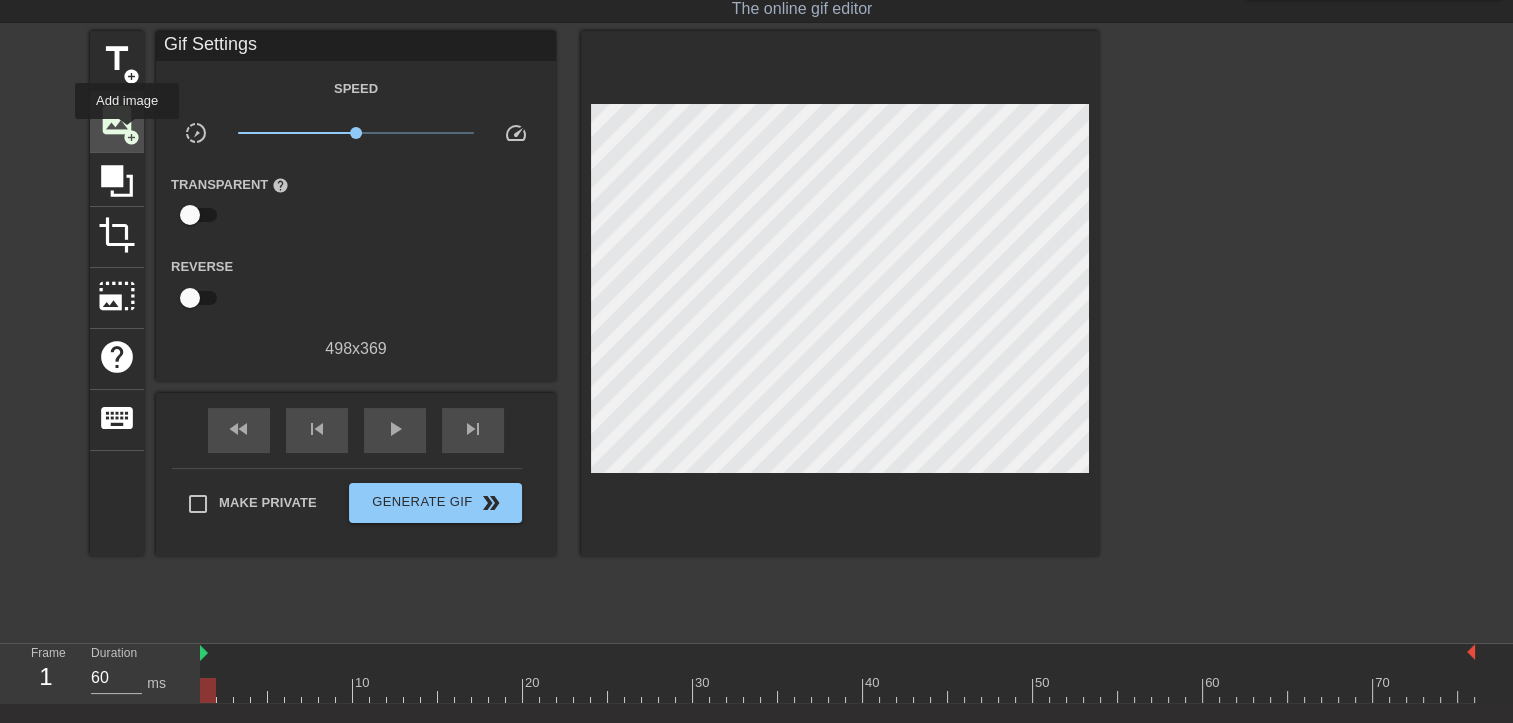 click on "add_circle" at bounding box center (131, 137) 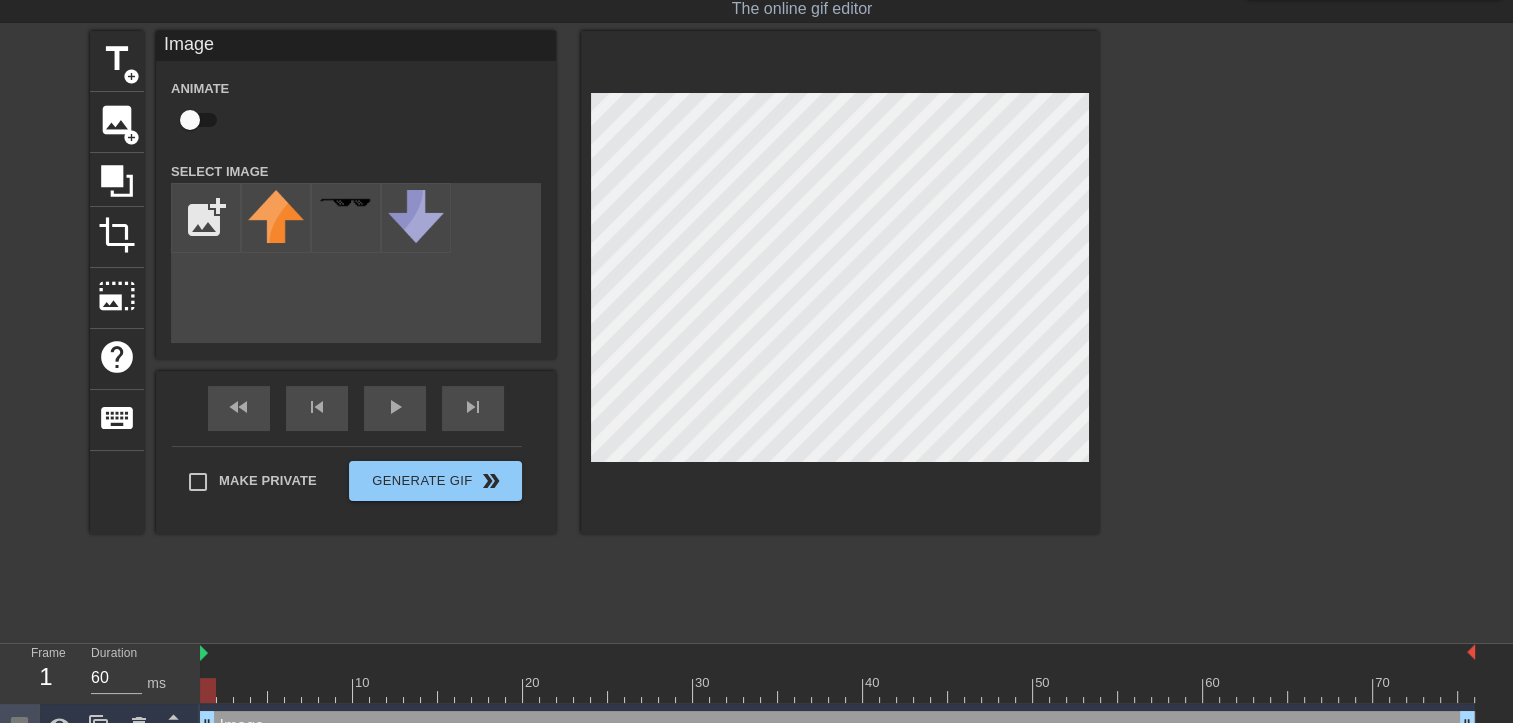 drag, startPoint x: 208, startPoint y: 692, endPoint x: 140, endPoint y: 567, distance: 142.29898 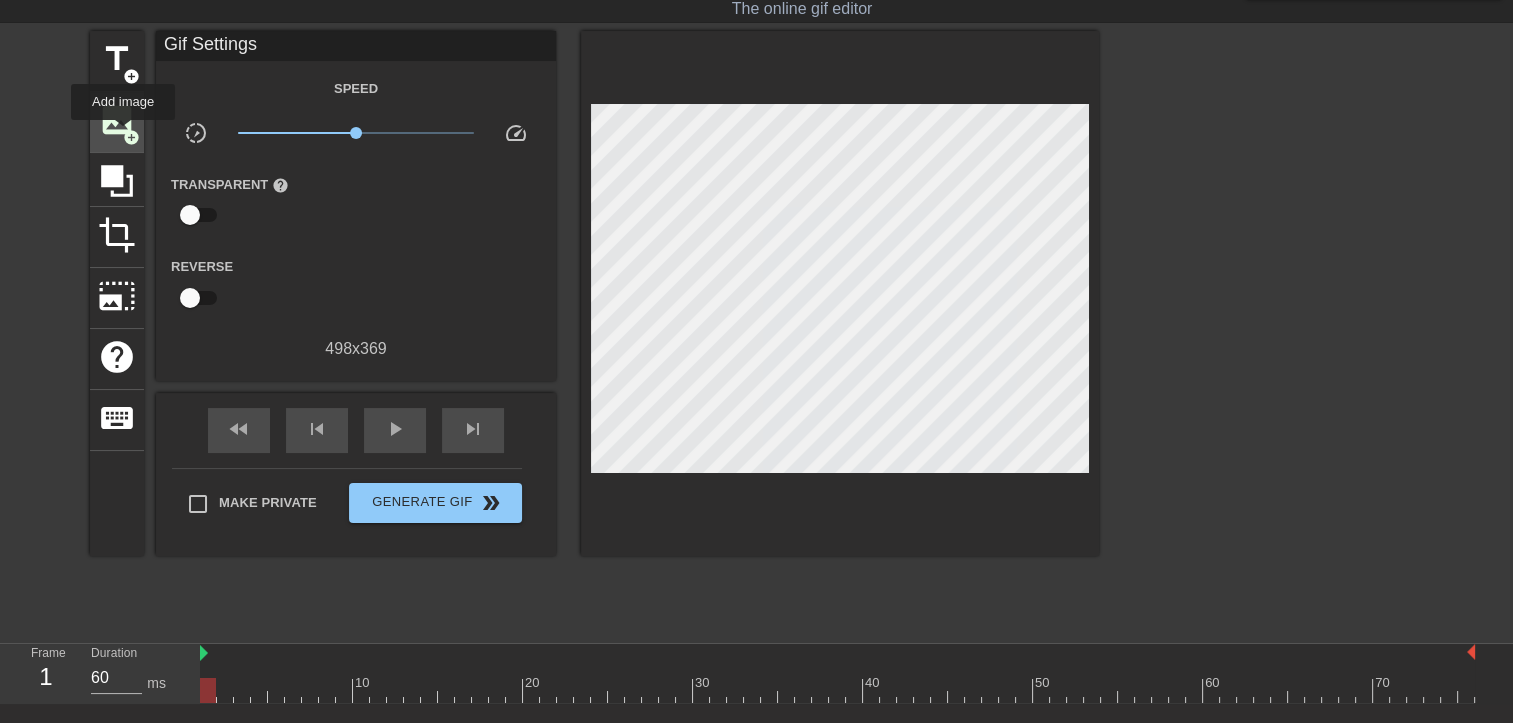 click on "add_circle" at bounding box center (131, 137) 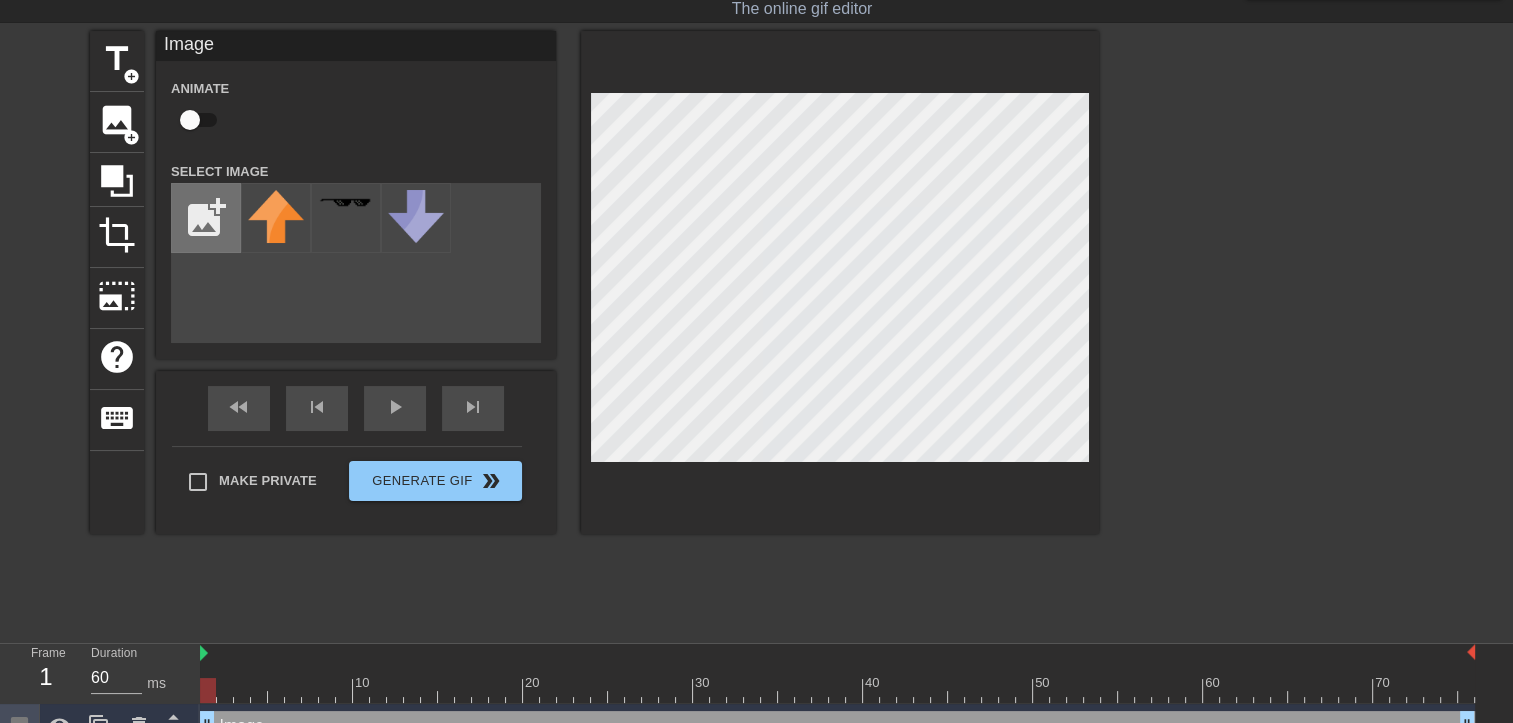click at bounding box center [206, 218] 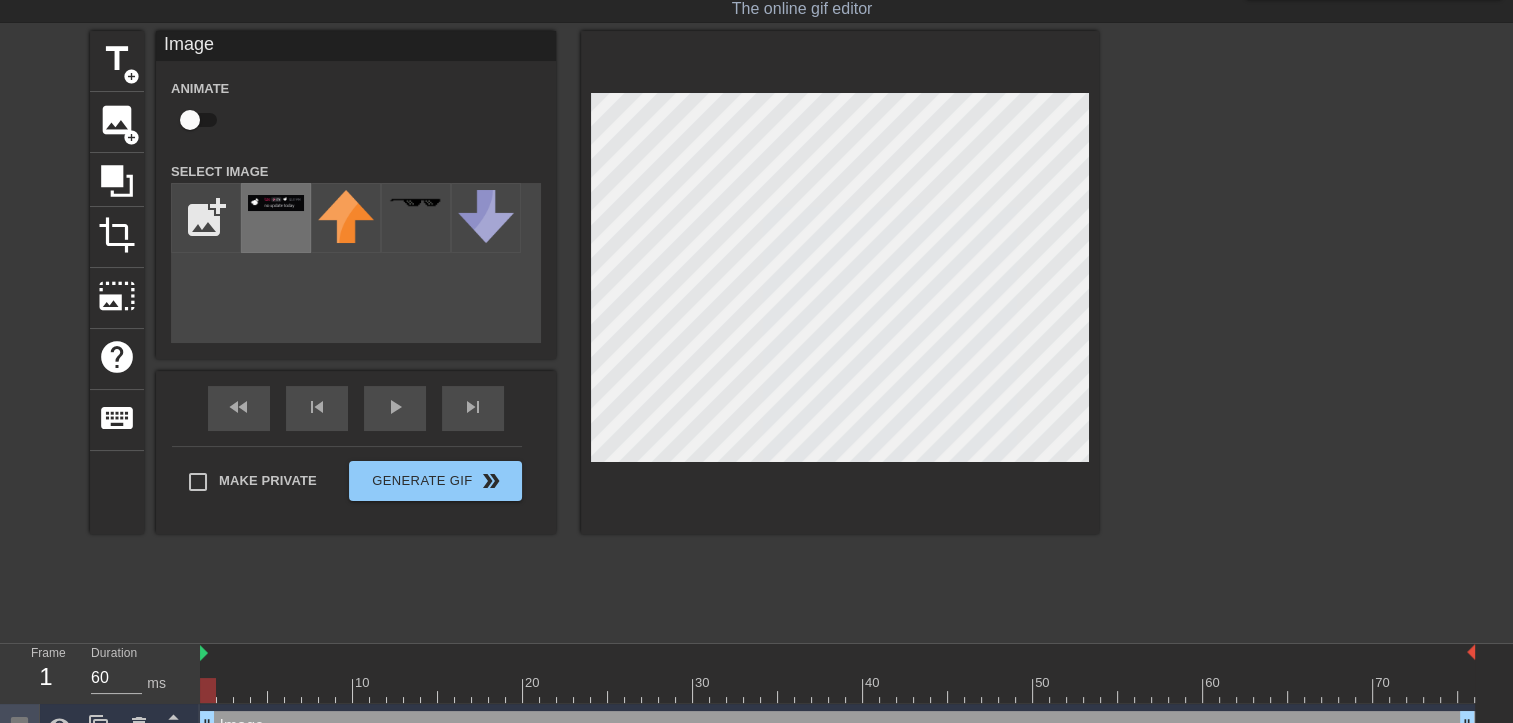 click at bounding box center (276, 218) 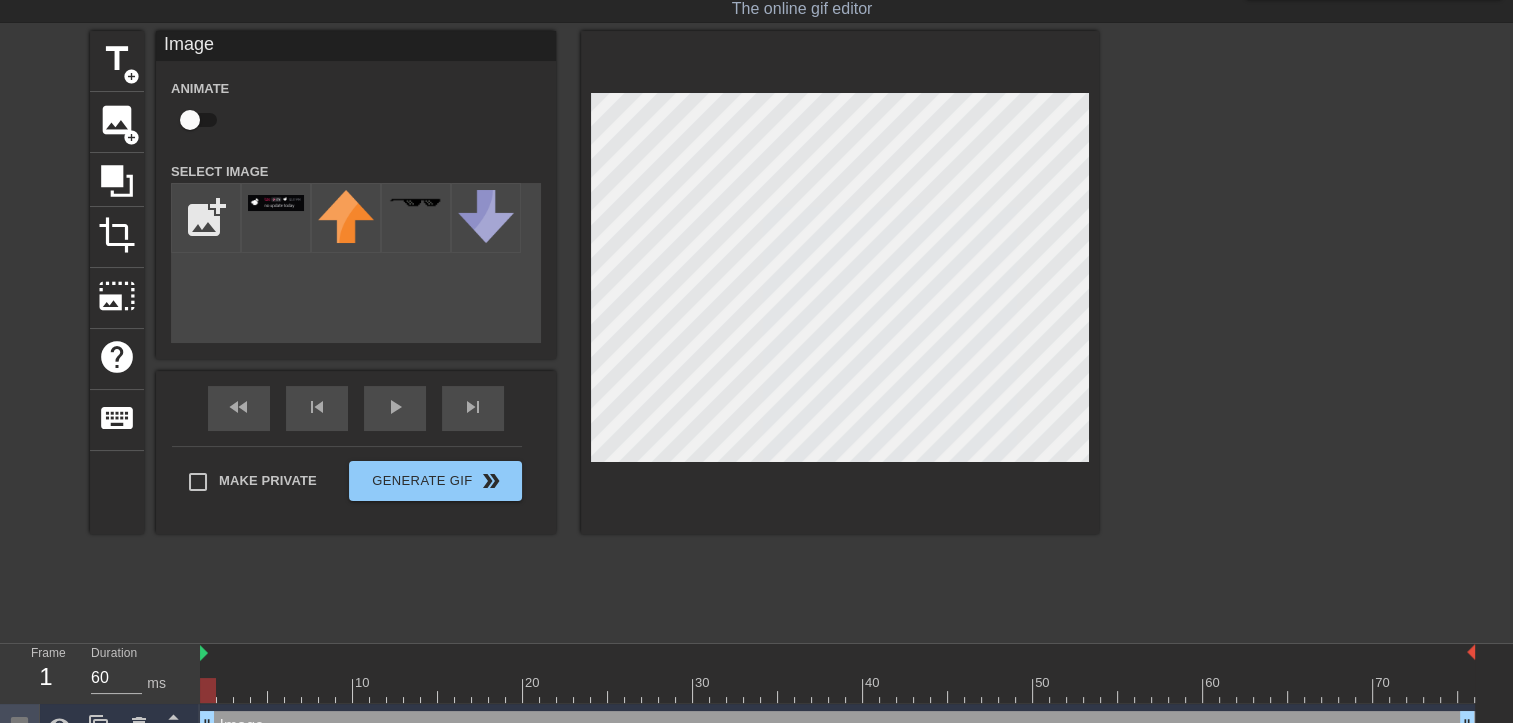 click at bounding box center (840, 282) 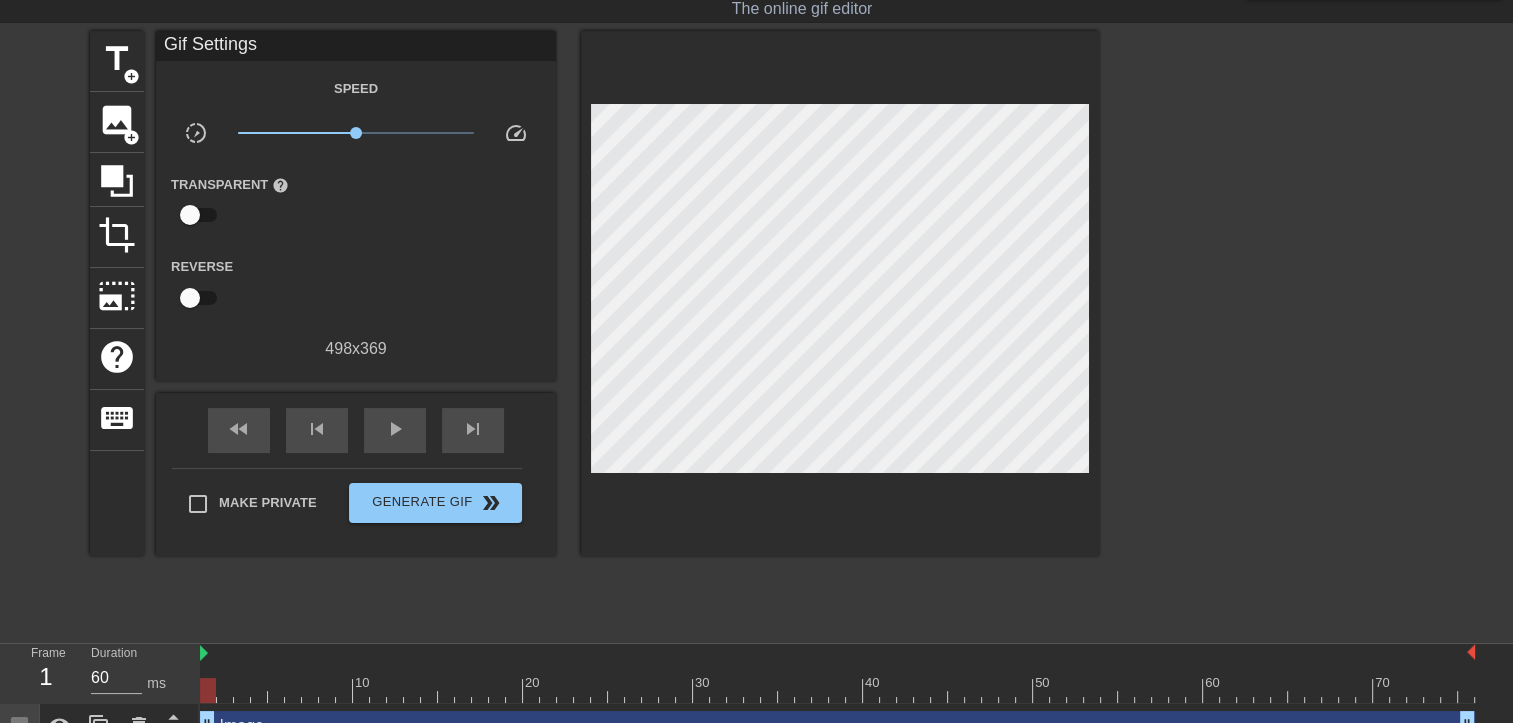 click at bounding box center [1273, 331] 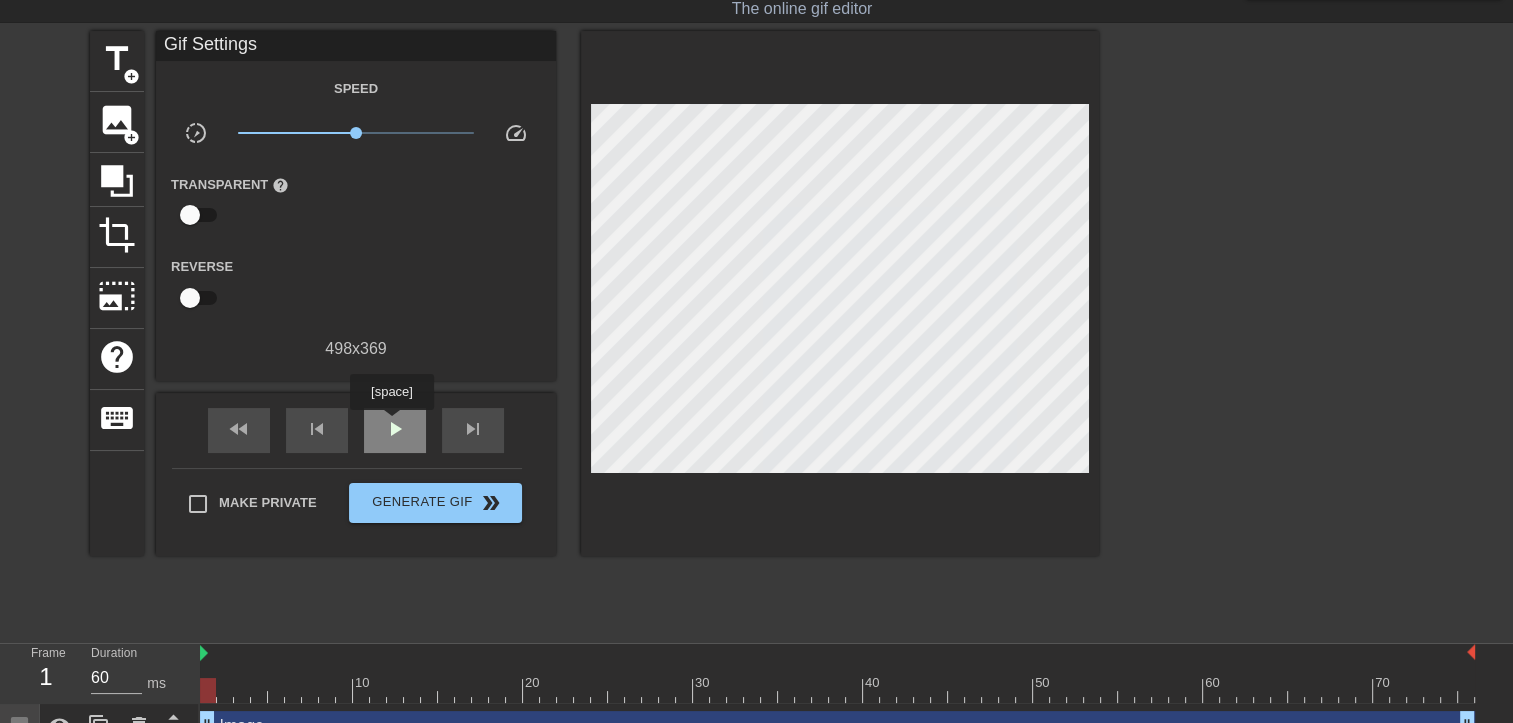 click on "play_arrow" at bounding box center [395, 429] 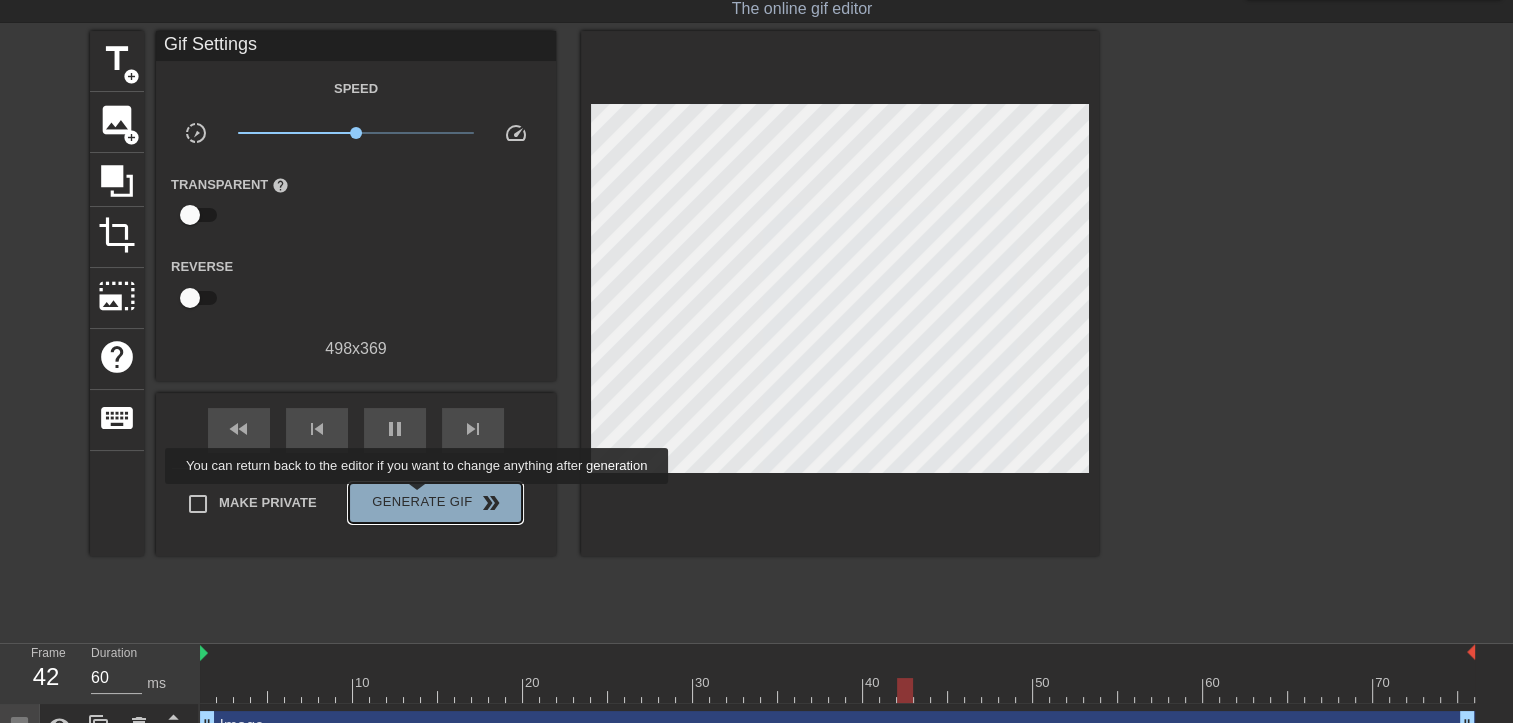 click on "Generate Gif double_arrow" at bounding box center [435, 503] 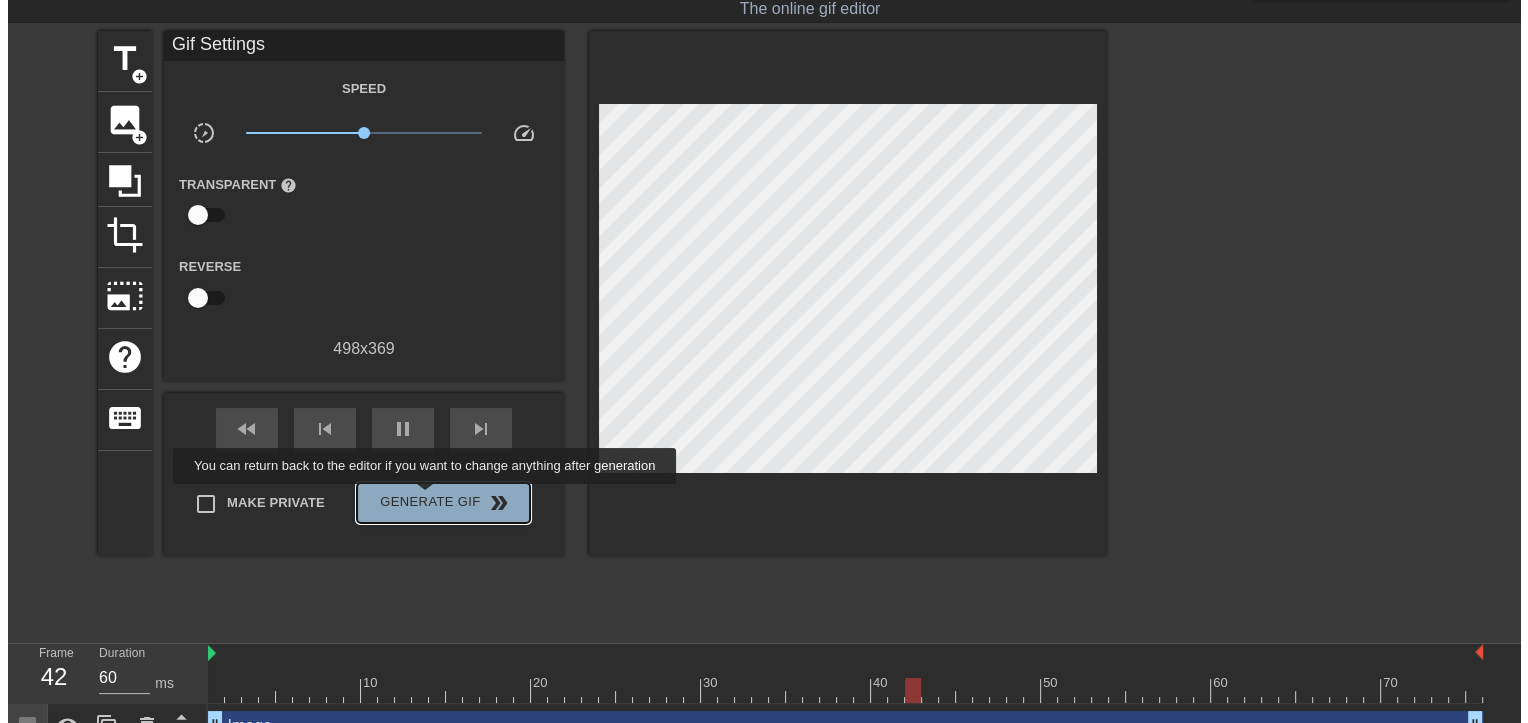 scroll, scrollTop: 0, scrollLeft: 0, axis: both 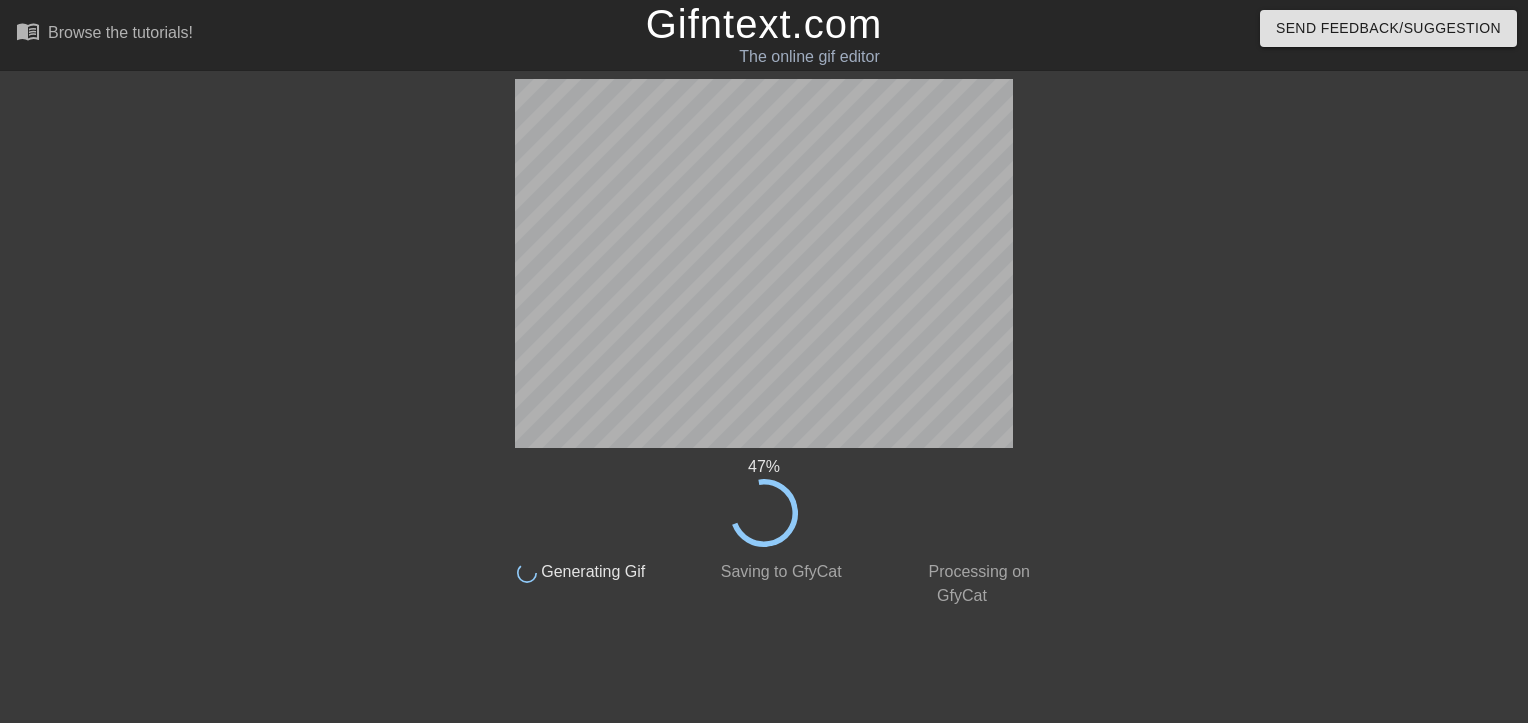 click on "47 %" at bounding box center (764, 501) 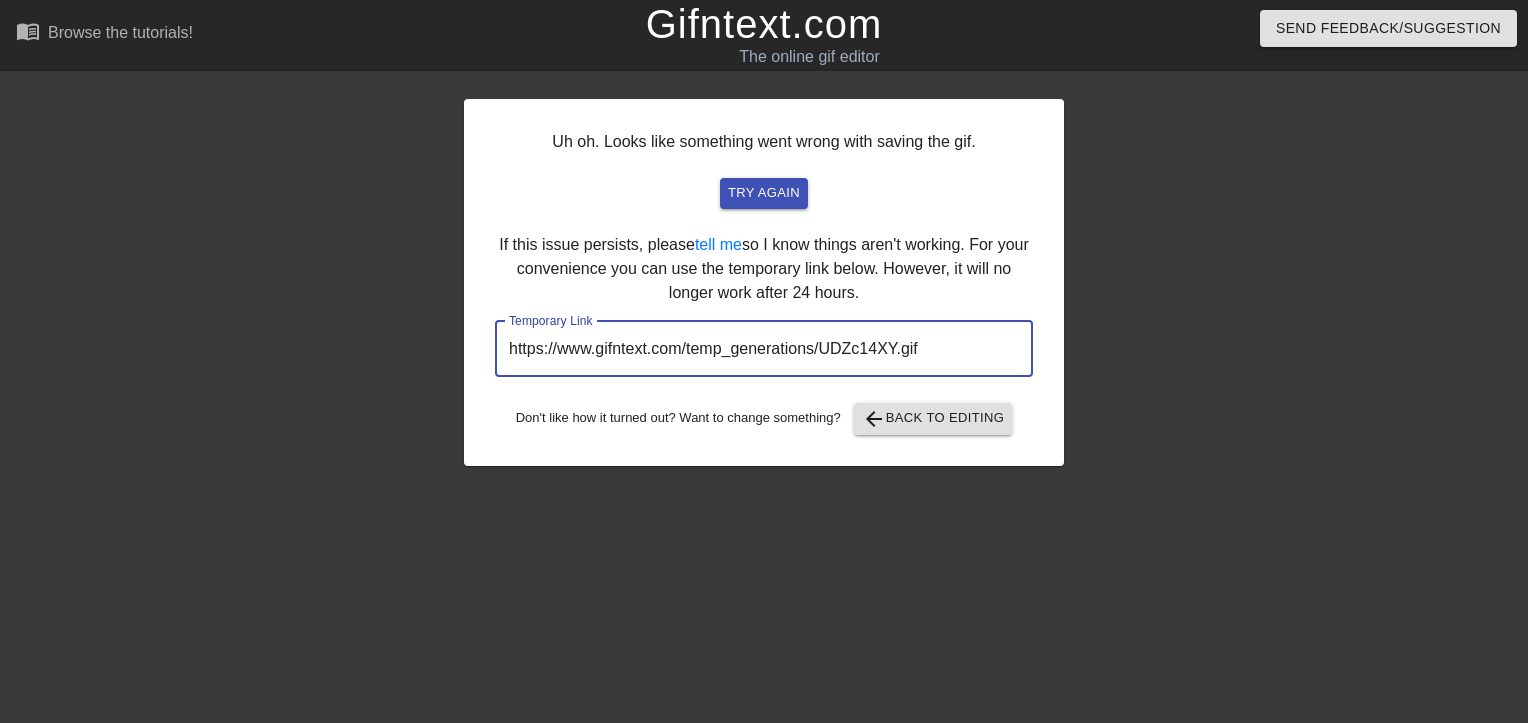 drag, startPoint x: 944, startPoint y: 354, endPoint x: 504, endPoint y: 381, distance: 440.82764 